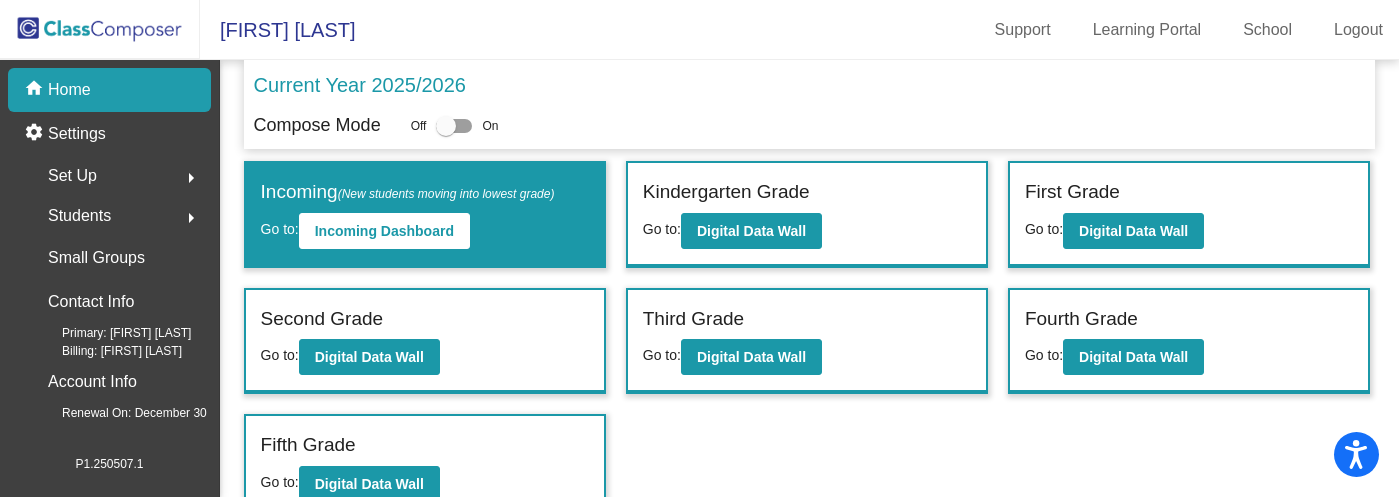 scroll, scrollTop: 0, scrollLeft: 0, axis: both 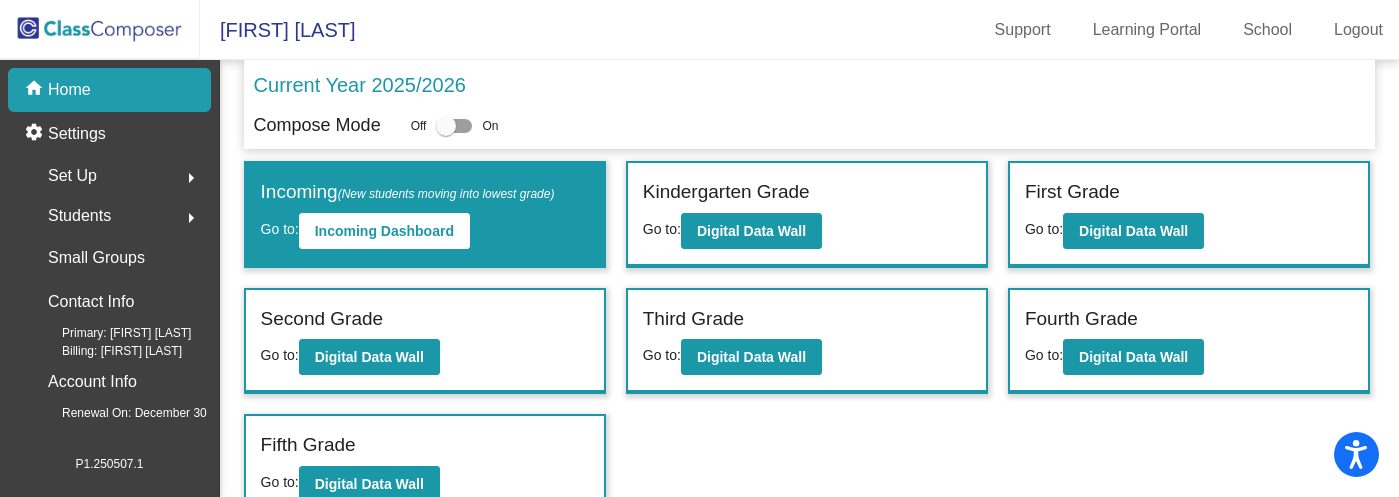 click 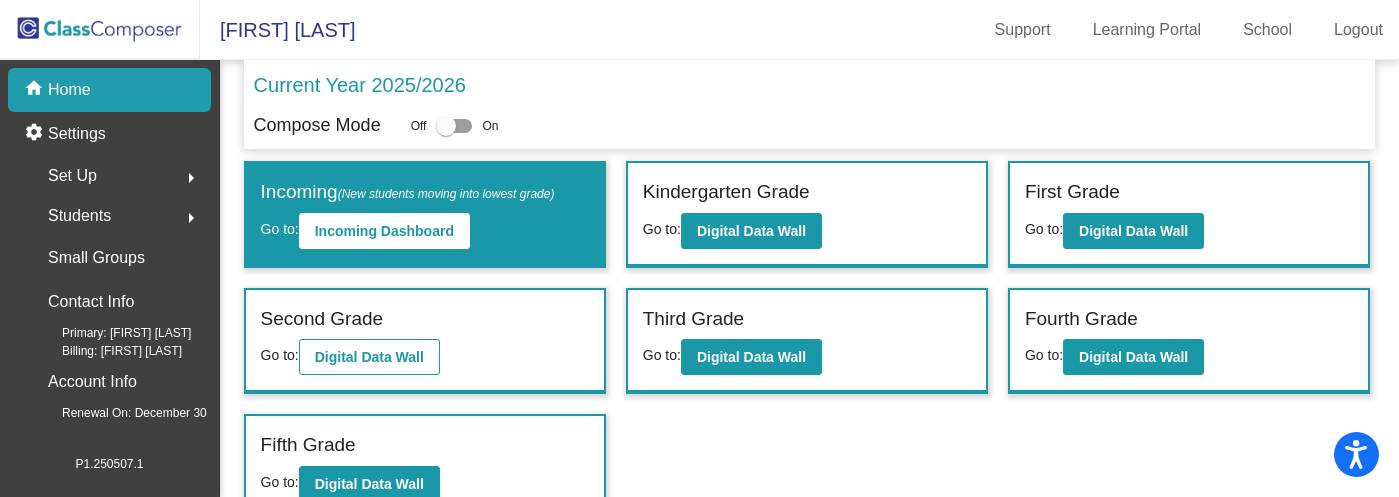 scroll, scrollTop: 23, scrollLeft: 0, axis: vertical 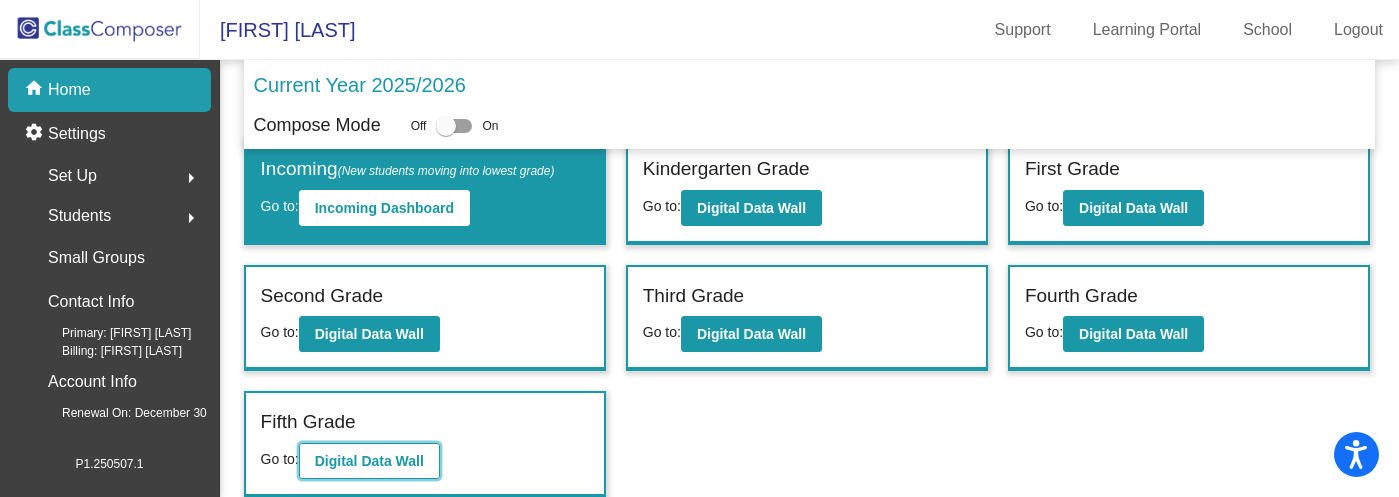 click on "Digital Data Wall" 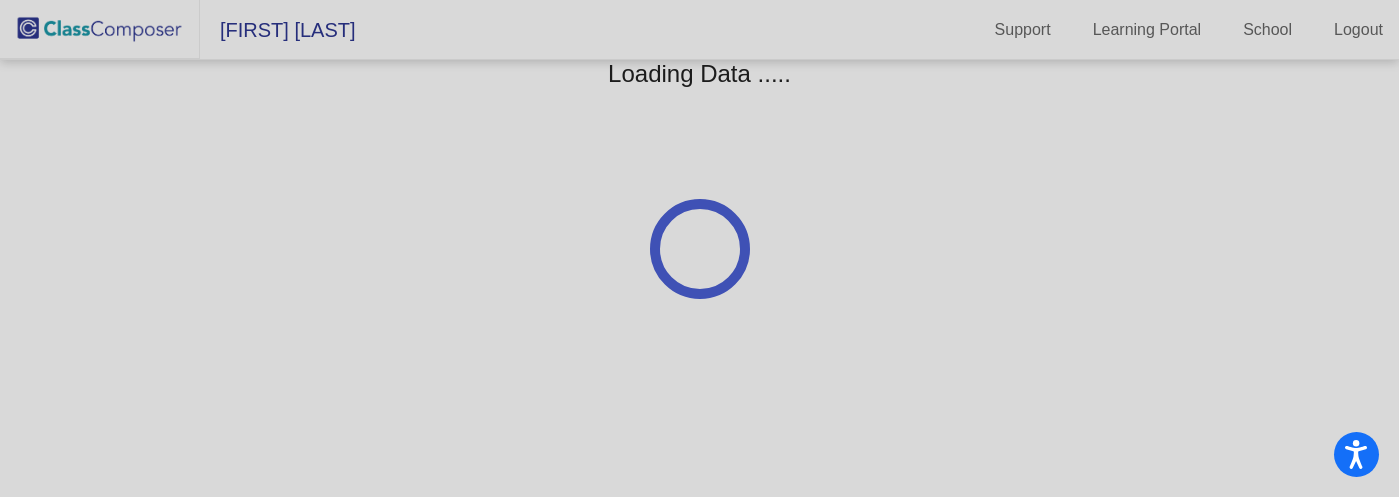 scroll, scrollTop: 0, scrollLeft: 0, axis: both 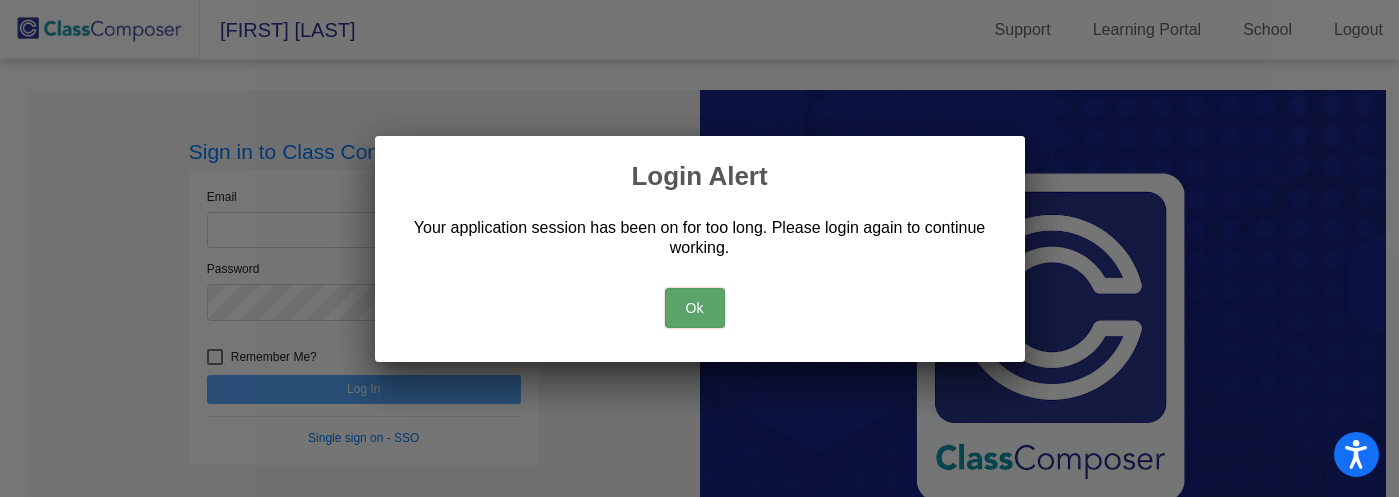 click on "Ok" at bounding box center [695, 308] 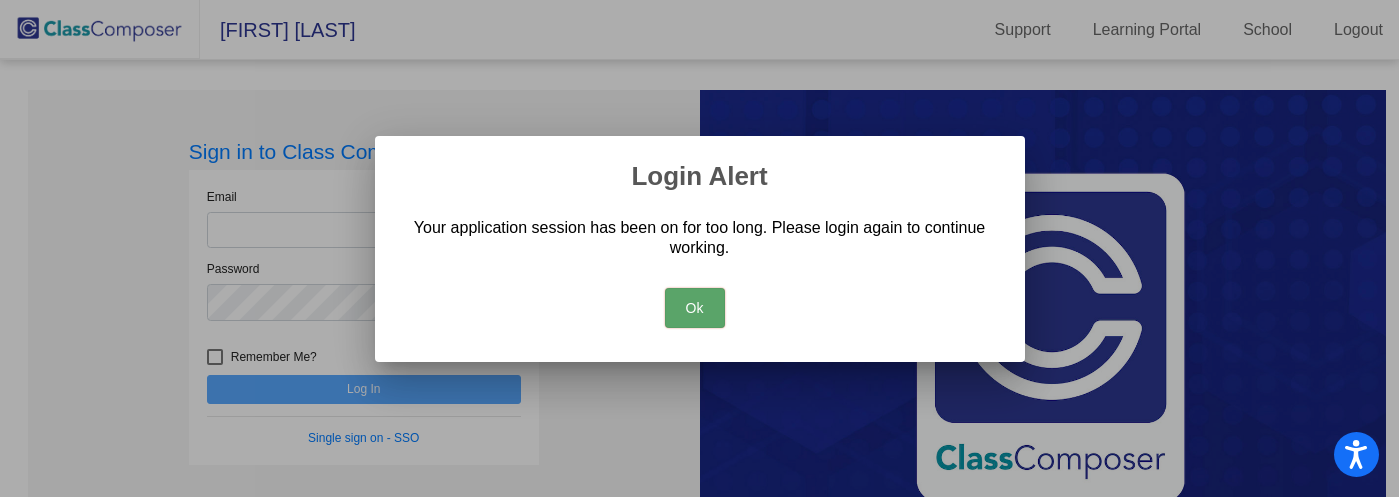 click on "Ok" at bounding box center [695, 308] 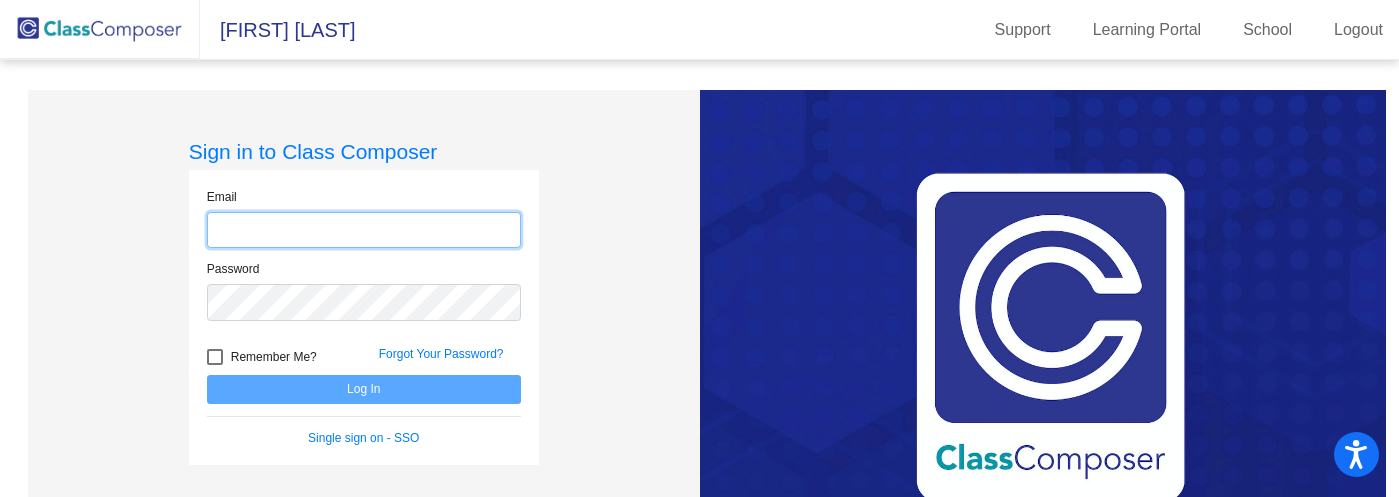 click 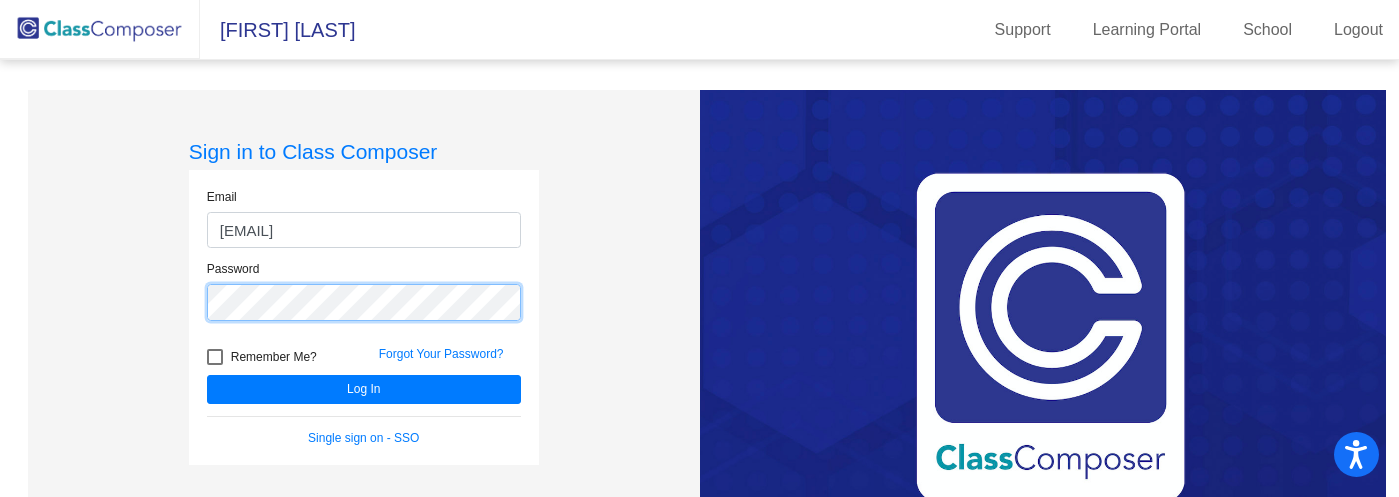 click on "Log In" 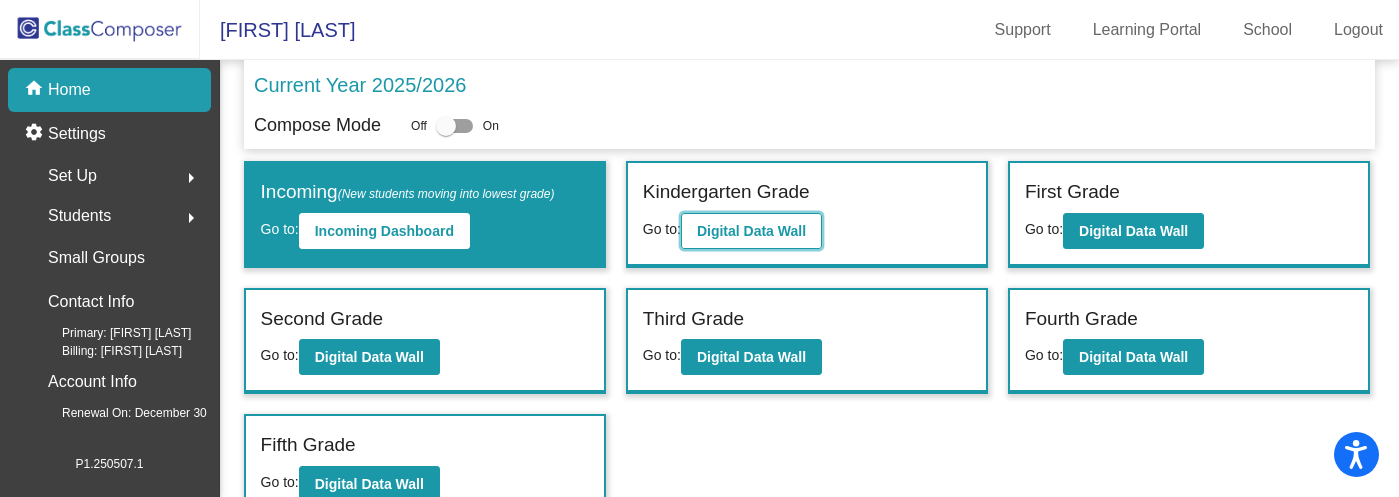 click on "Digital Data Wall" 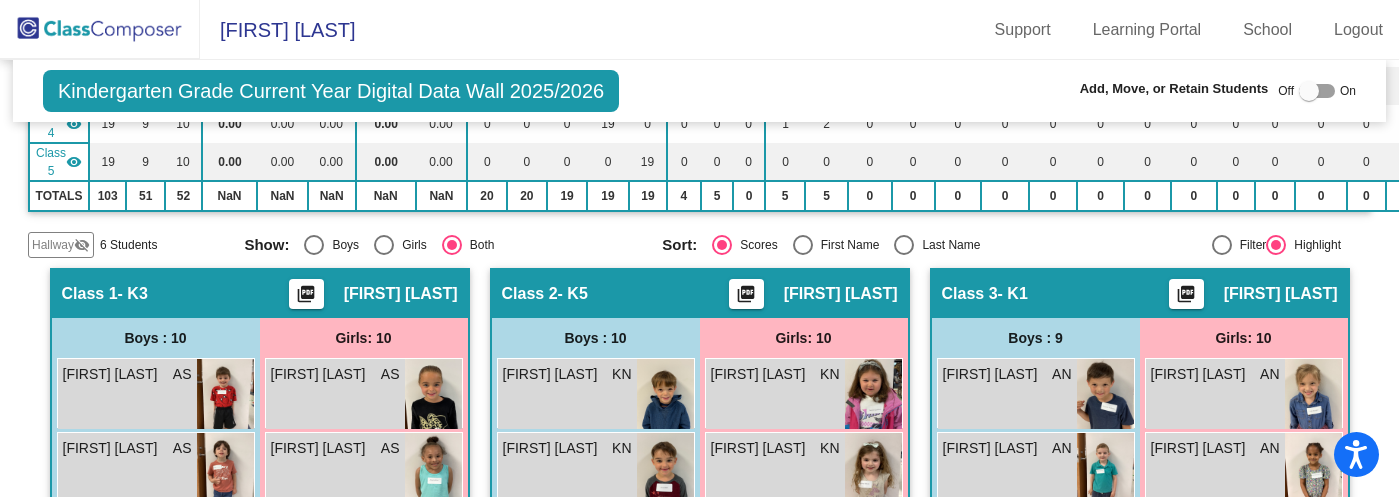 scroll, scrollTop: 345, scrollLeft: 0, axis: vertical 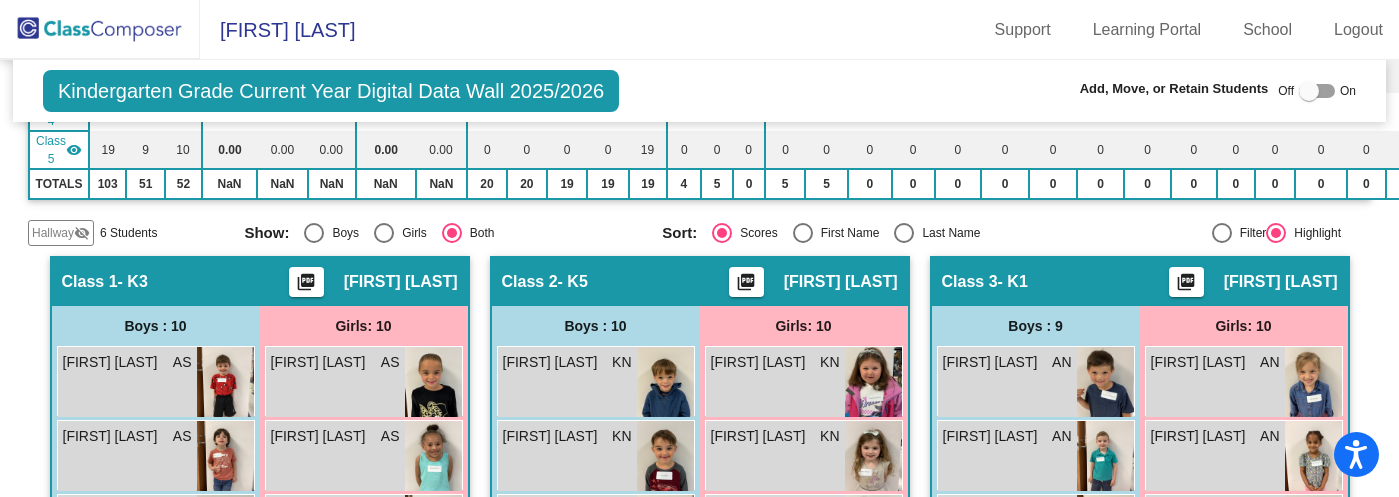 click on "Hallway" 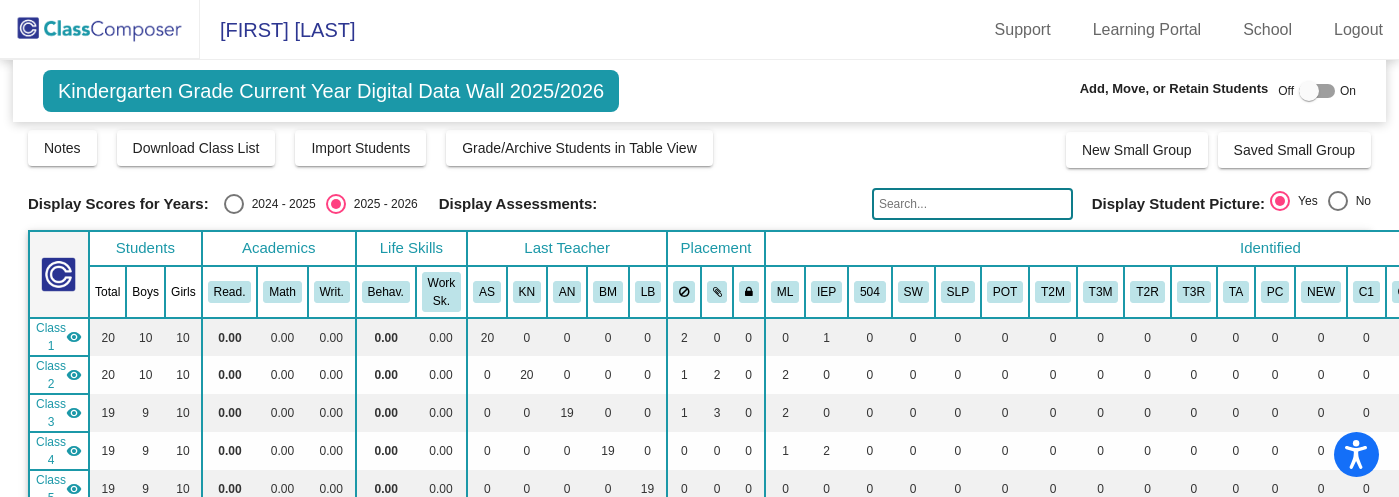 scroll, scrollTop: 0, scrollLeft: 0, axis: both 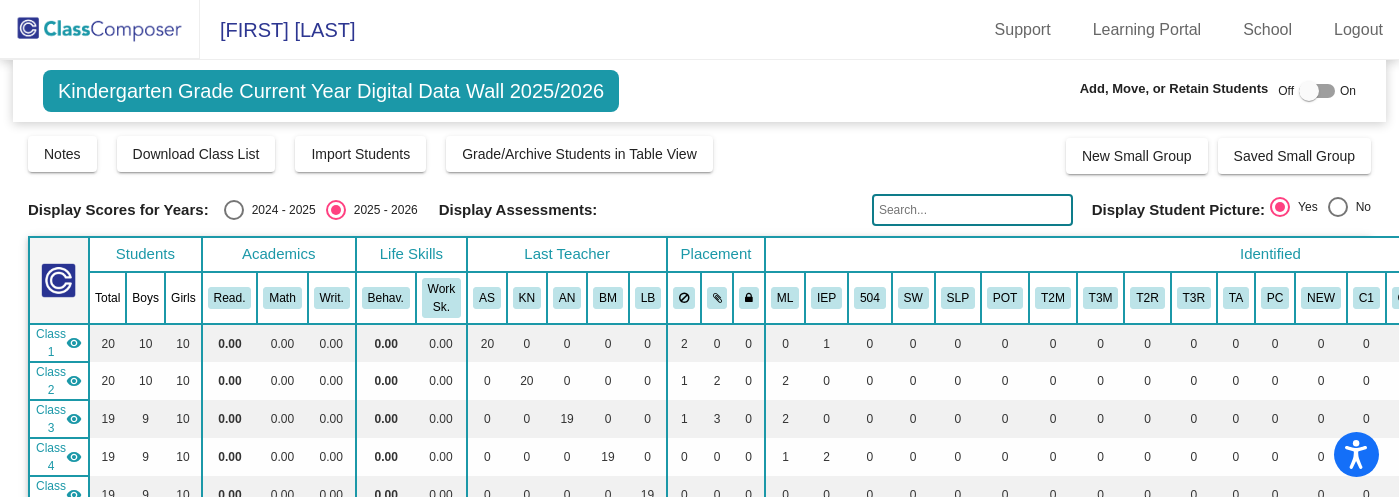 click 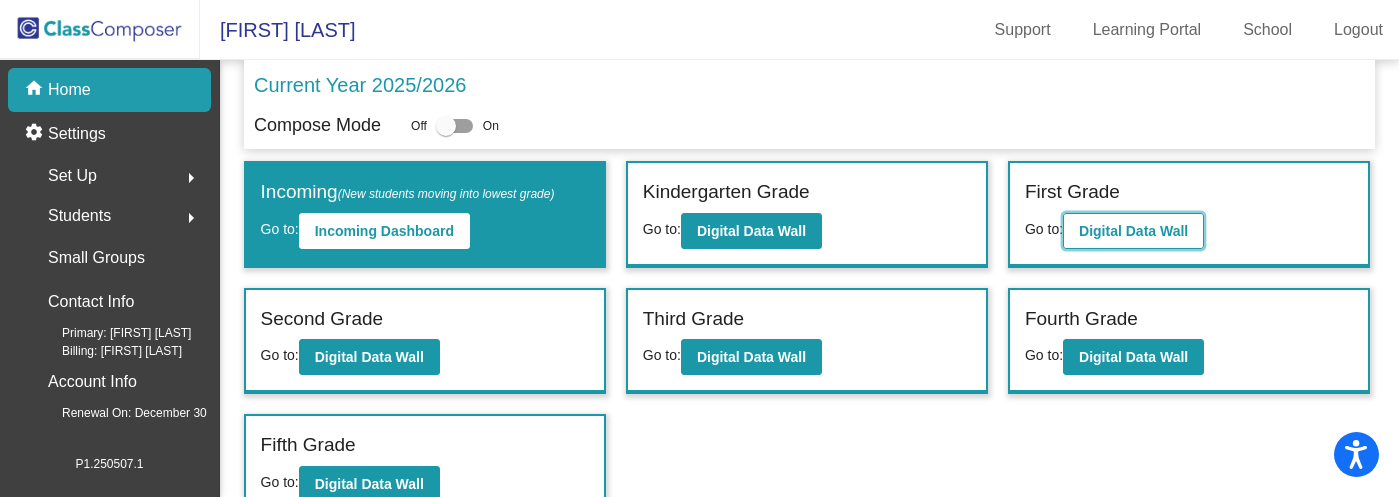 click on "Digital Data Wall" 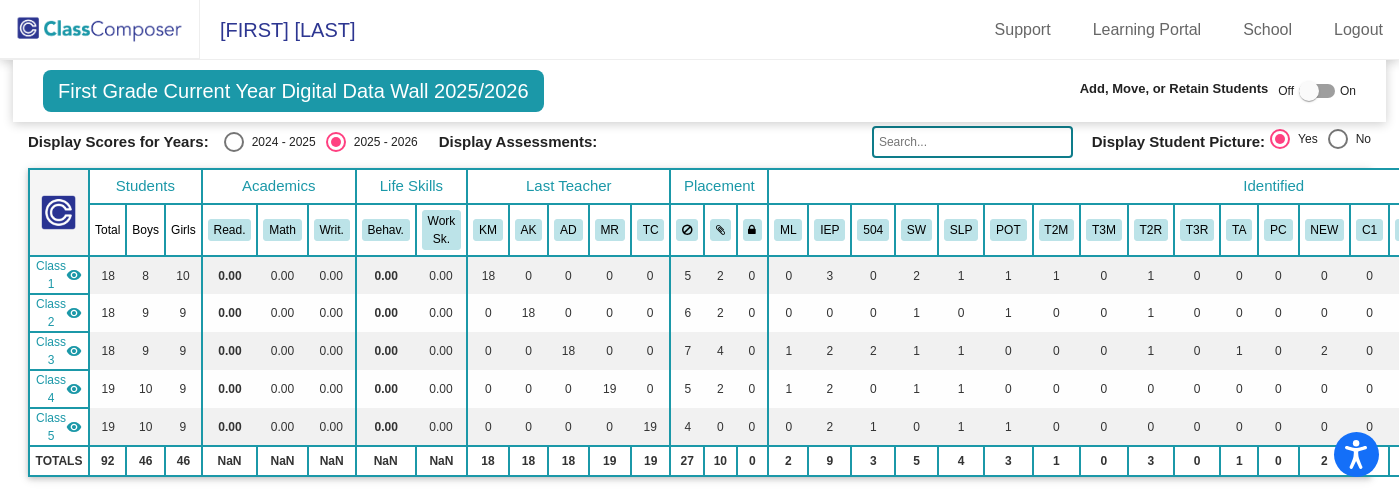 scroll, scrollTop: 0, scrollLeft: 0, axis: both 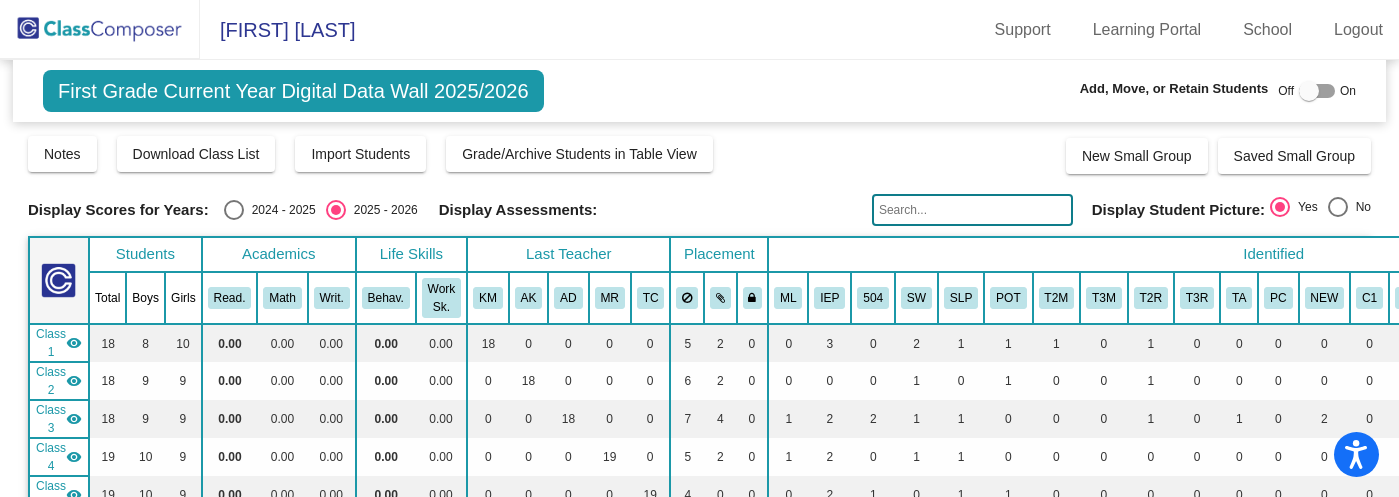 click 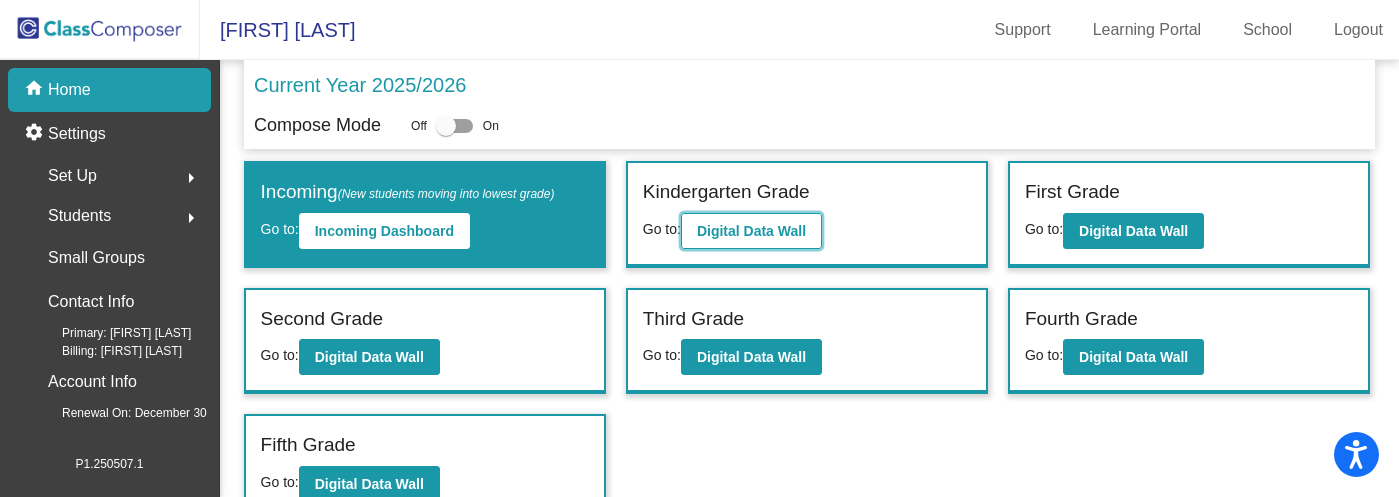 click on "Digital Data Wall" 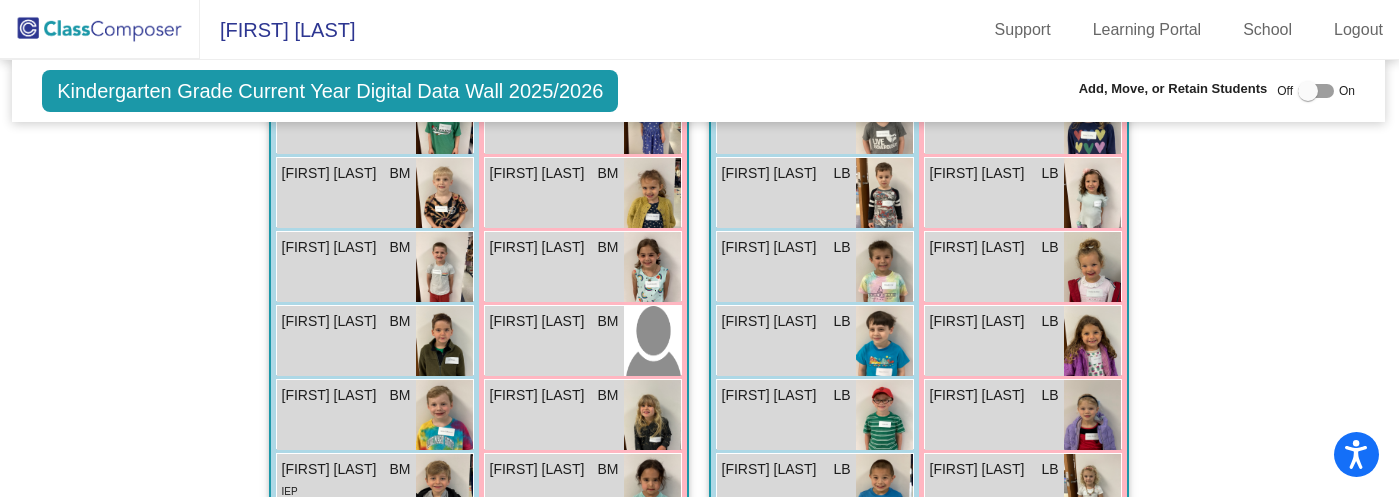 scroll, scrollTop: 1473, scrollLeft: 1, axis: both 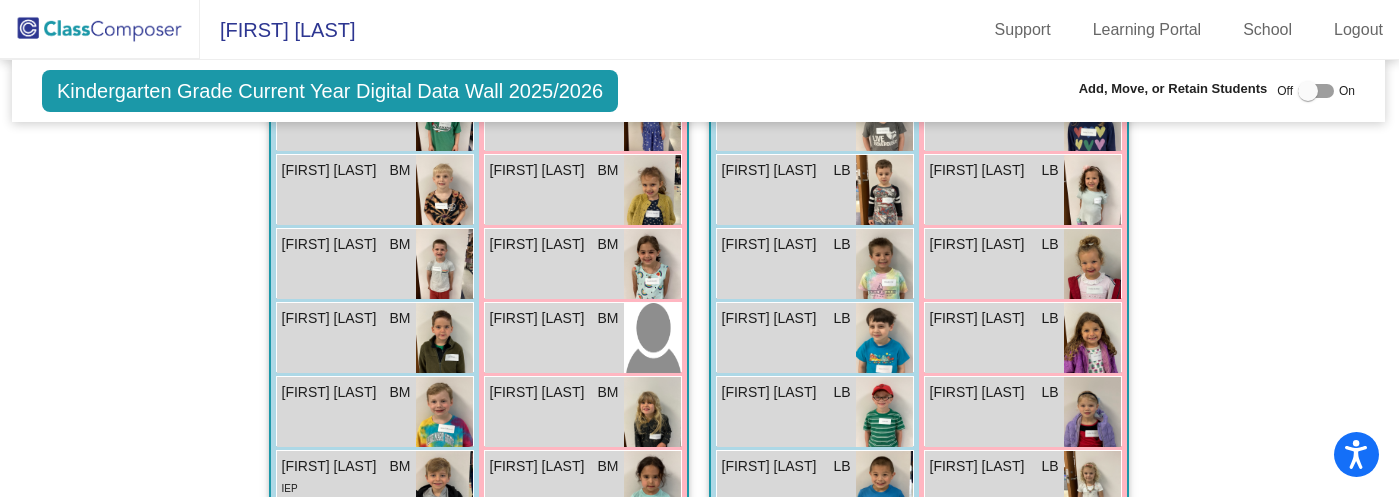 click at bounding box center [1312, -598] 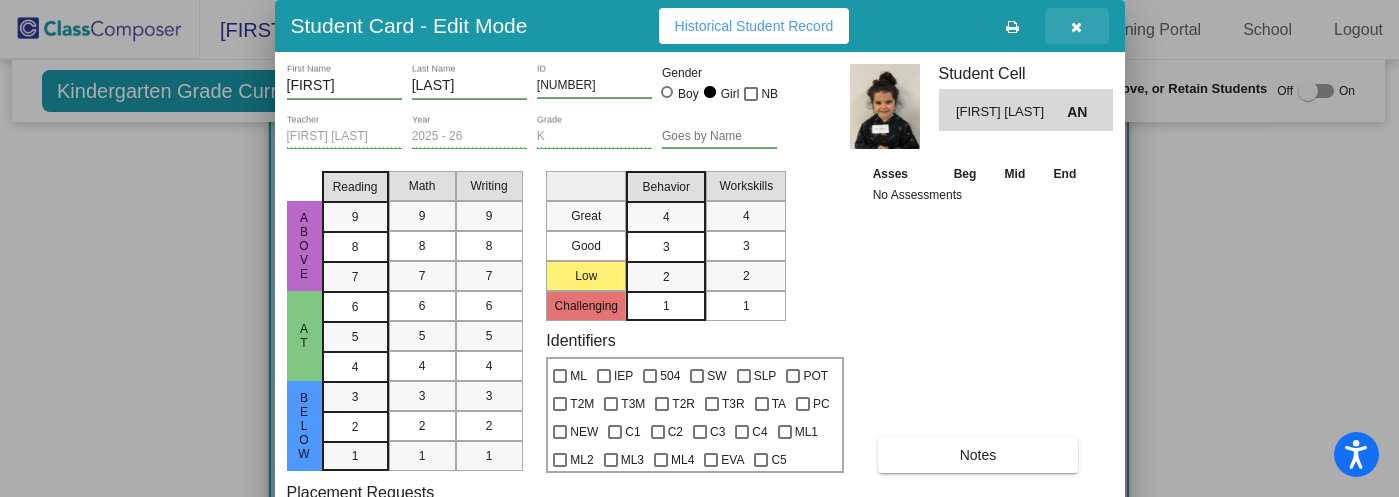 click at bounding box center [1076, 27] 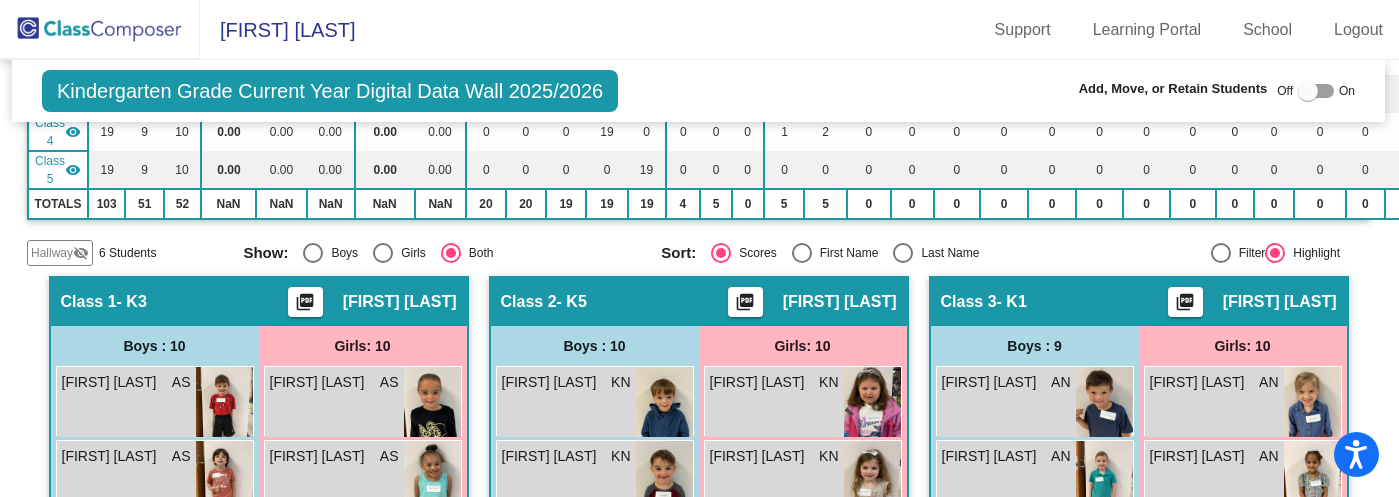 scroll, scrollTop: 0, scrollLeft: 1, axis: horizontal 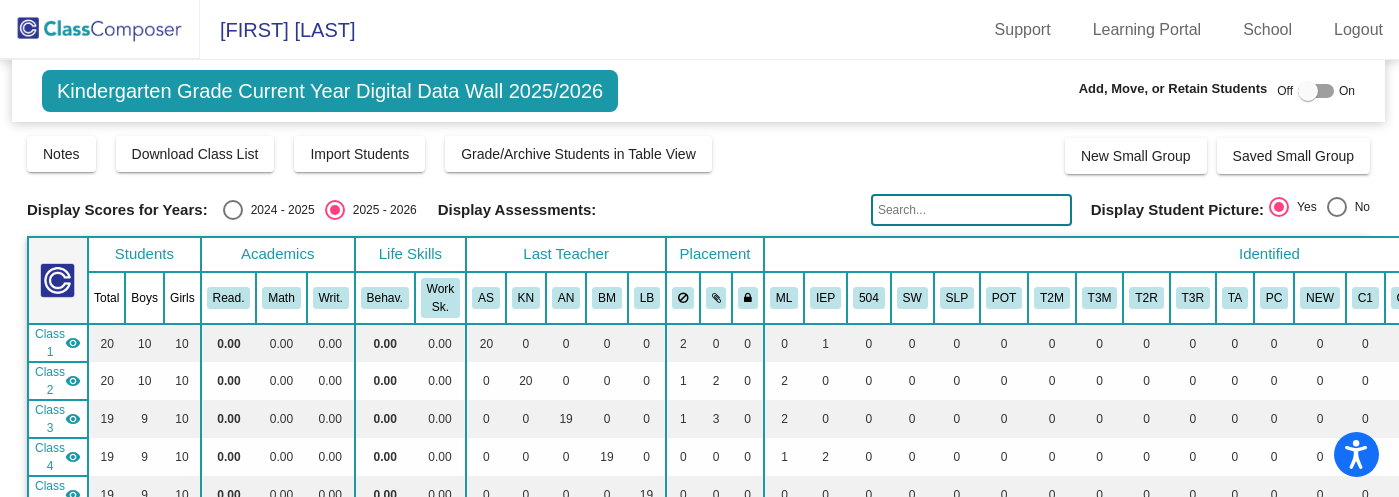 click 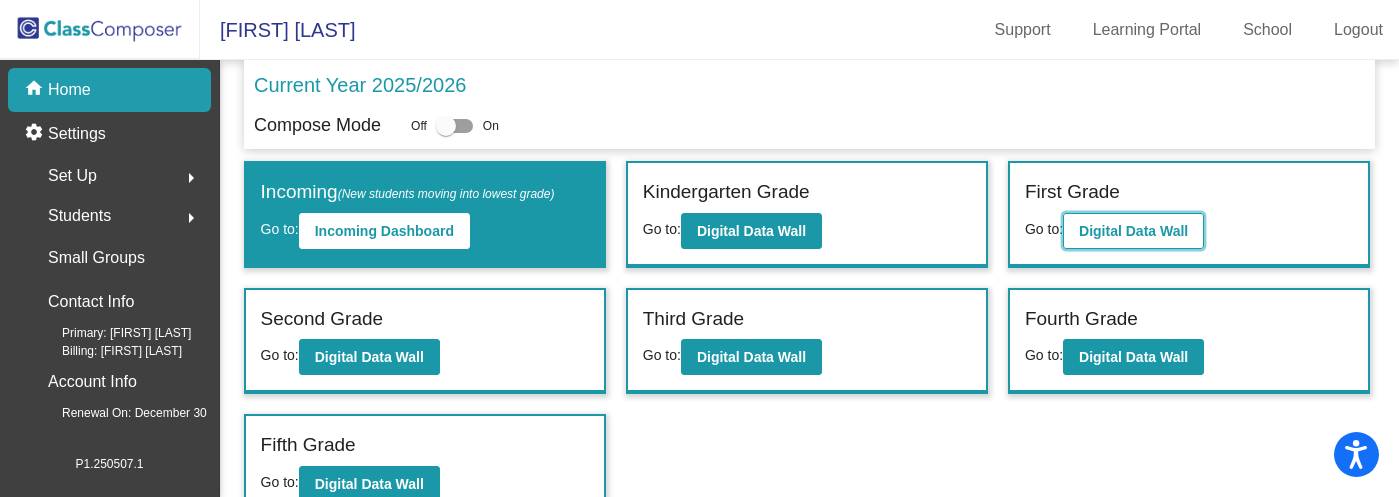 click on "Digital Data Wall" 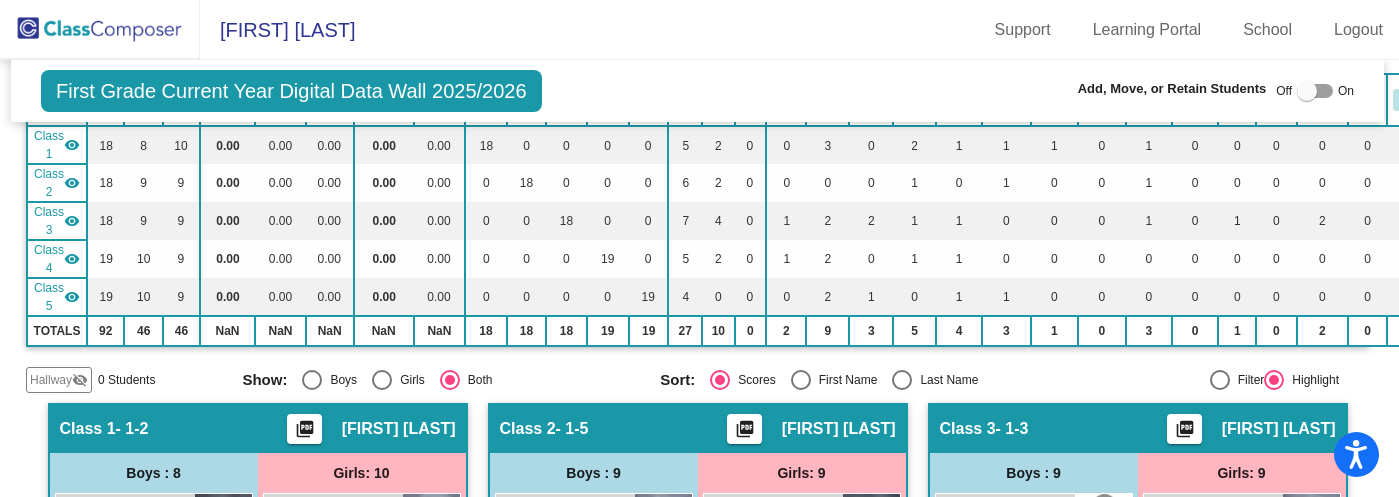 scroll, scrollTop: 0, scrollLeft: 2, axis: horizontal 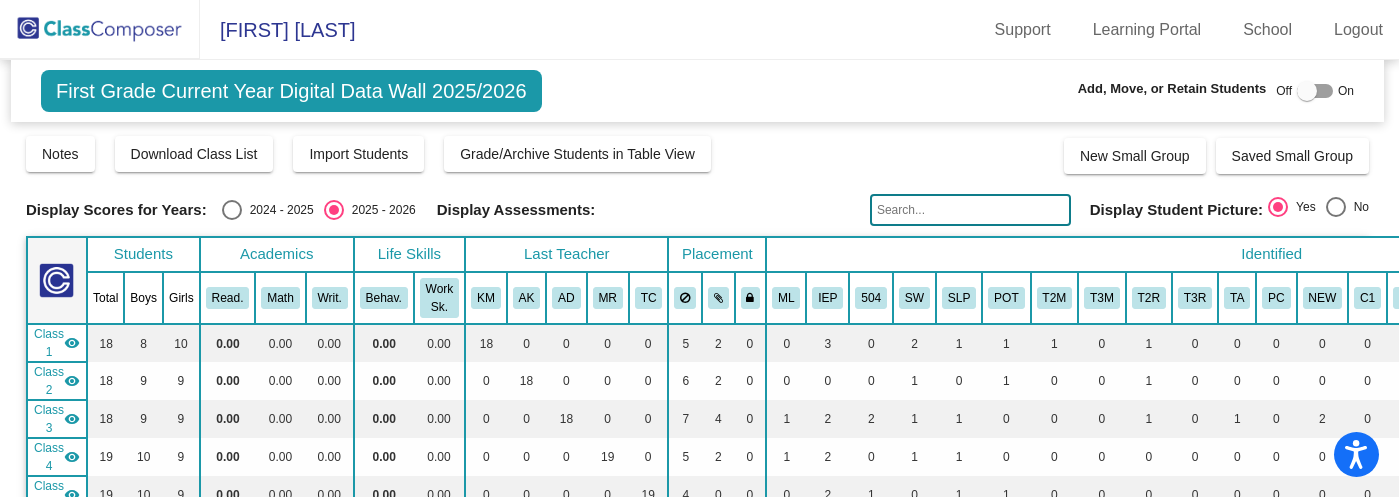 click 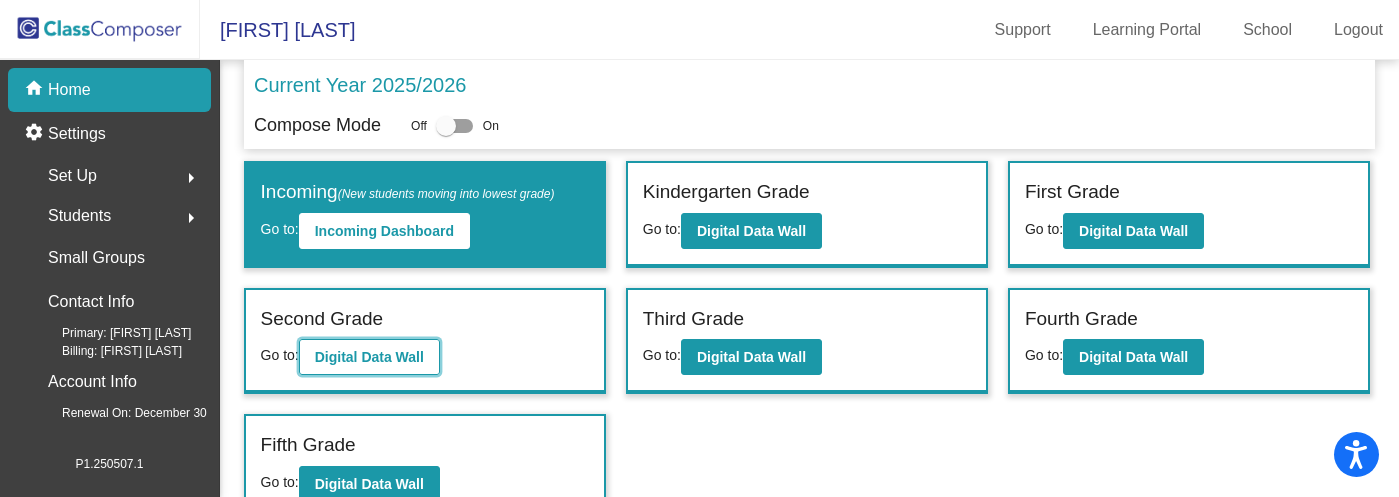 click on "Digital Data Wall" 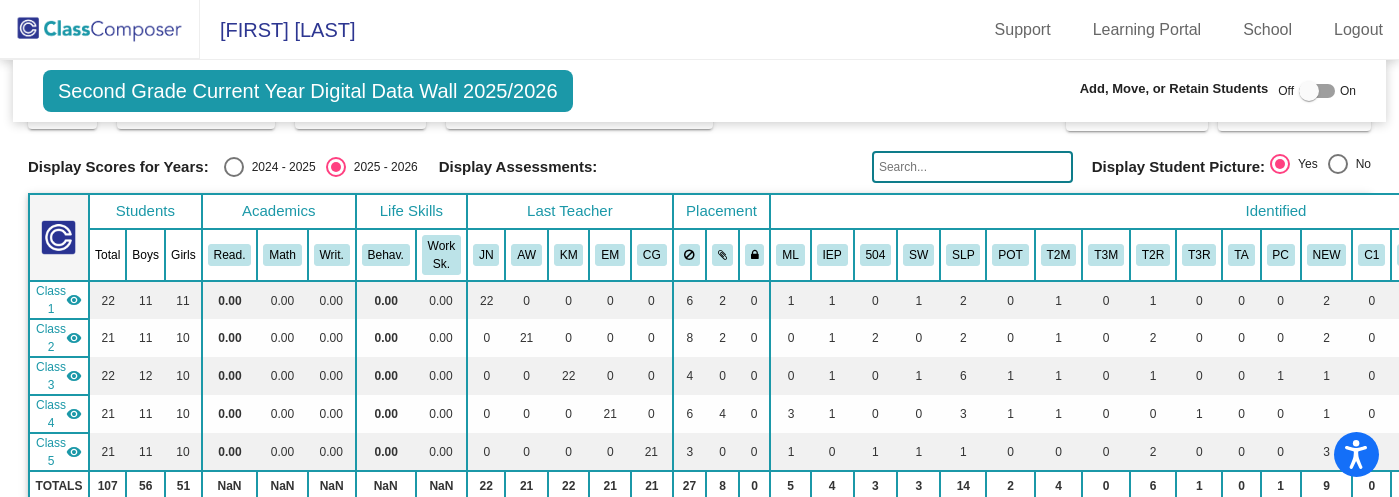 scroll, scrollTop: 0, scrollLeft: 0, axis: both 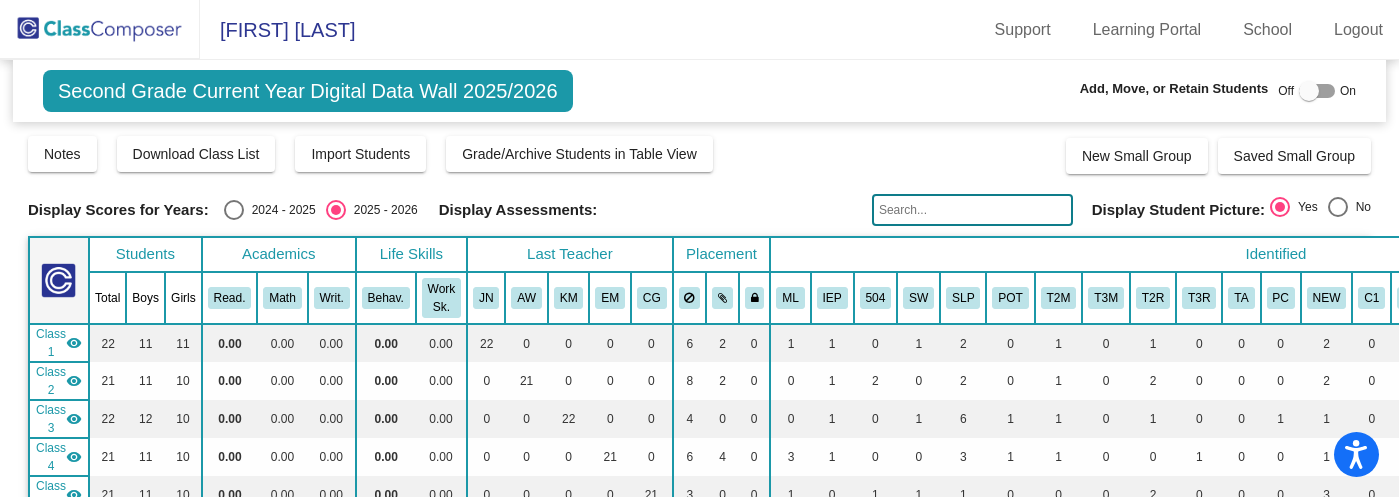 click 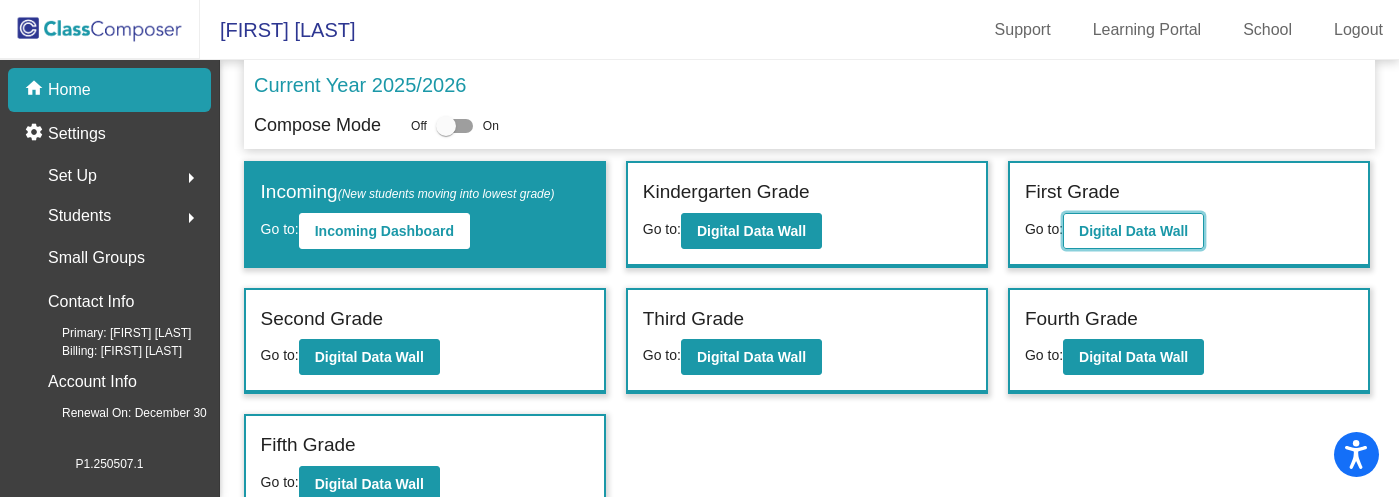 click on "Digital Data Wall" 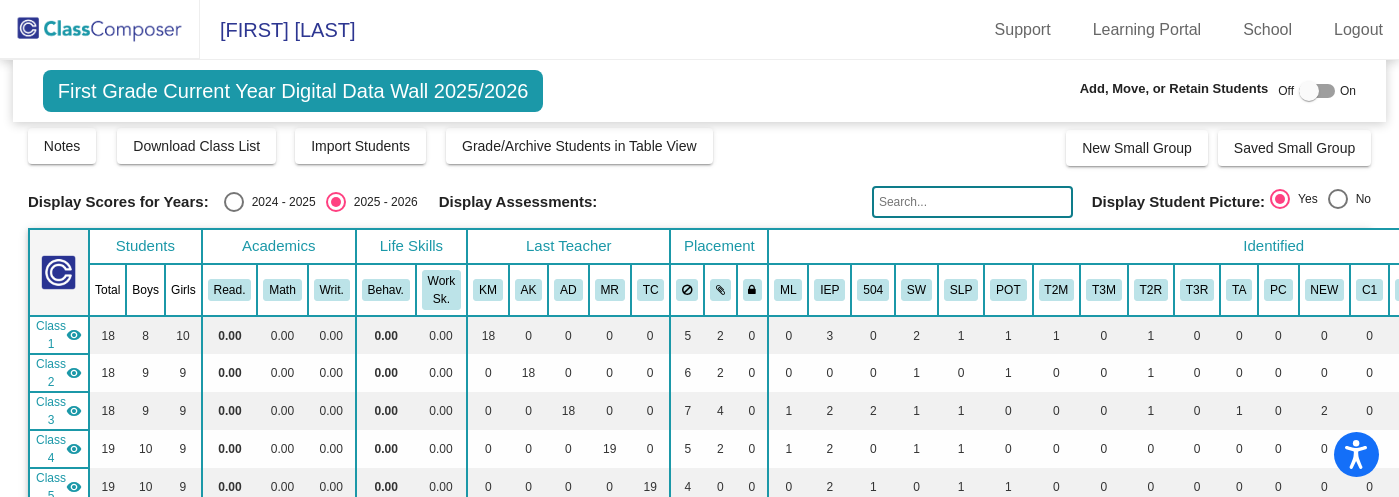 scroll, scrollTop: 0, scrollLeft: 0, axis: both 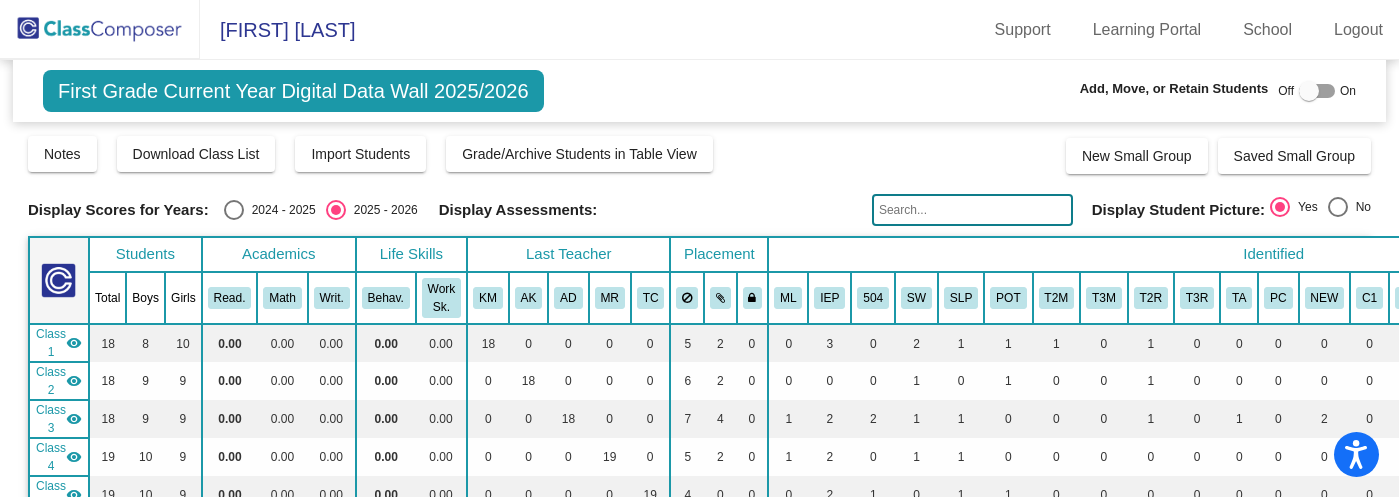 click 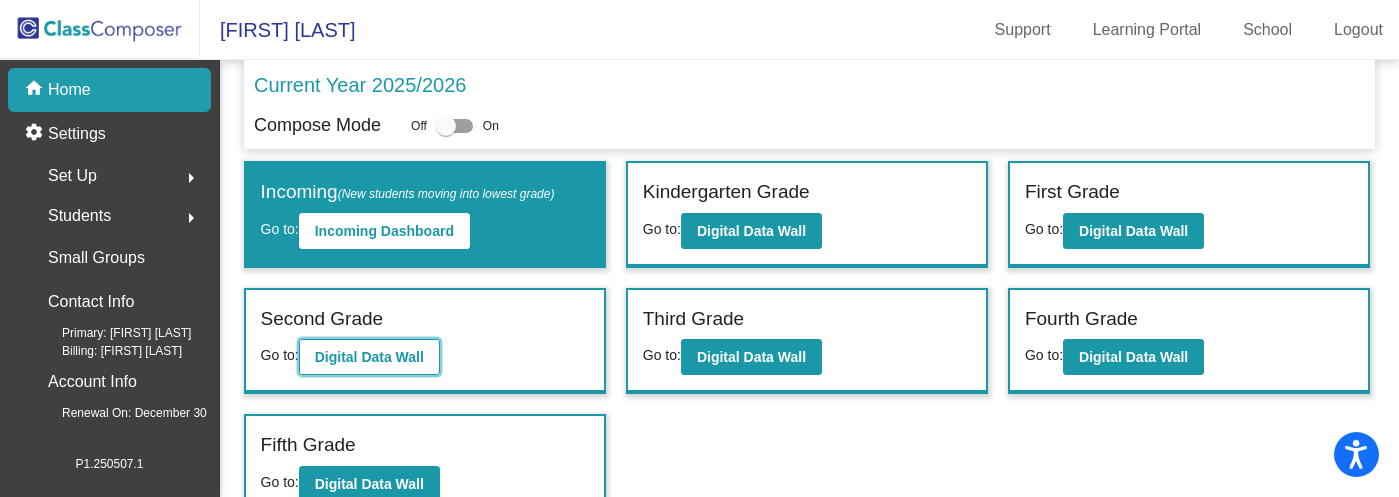 click on "Digital Data Wall" 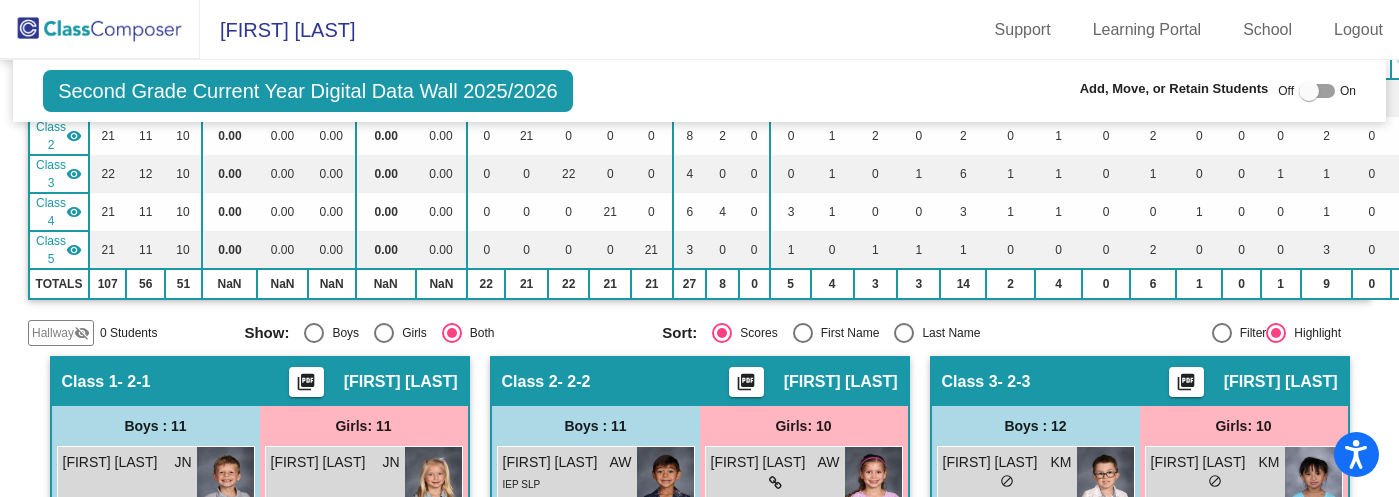 scroll, scrollTop: 0, scrollLeft: 0, axis: both 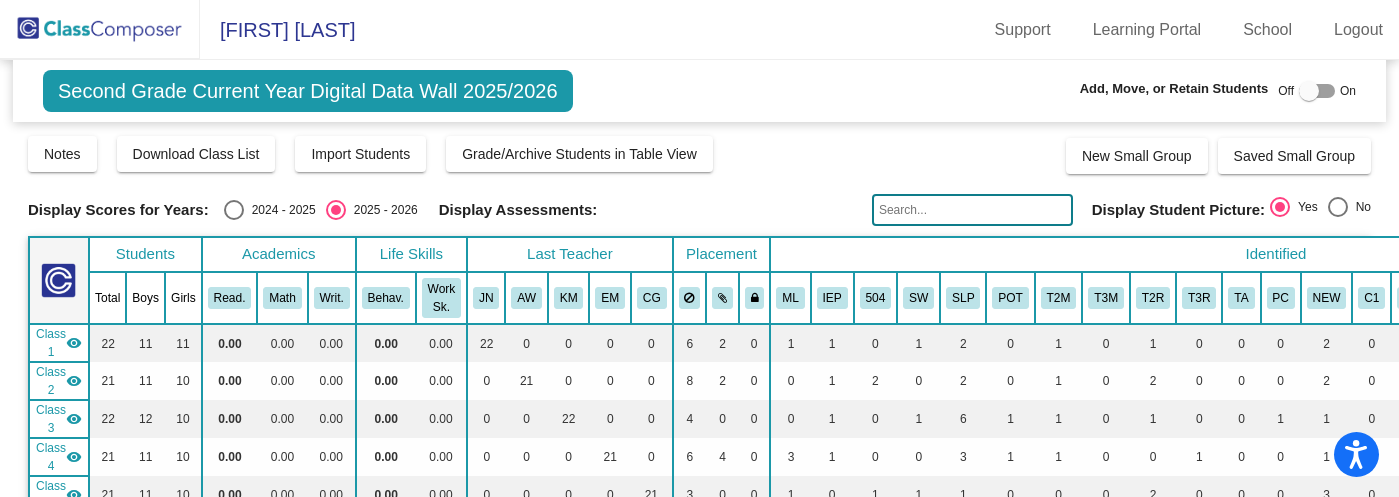 click 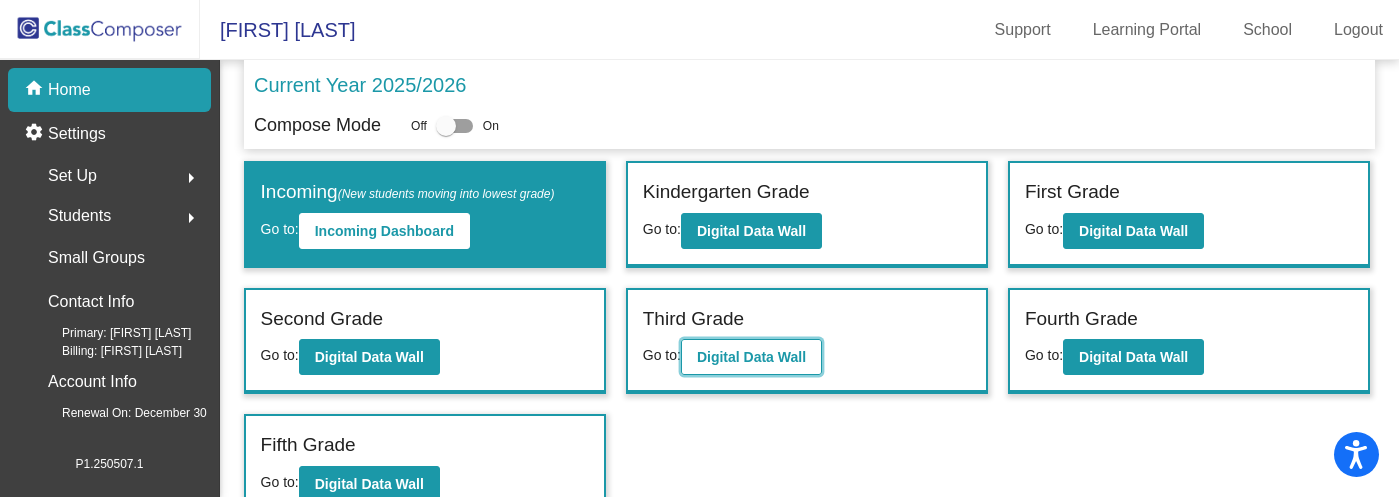 click on "Digital Data Wall" 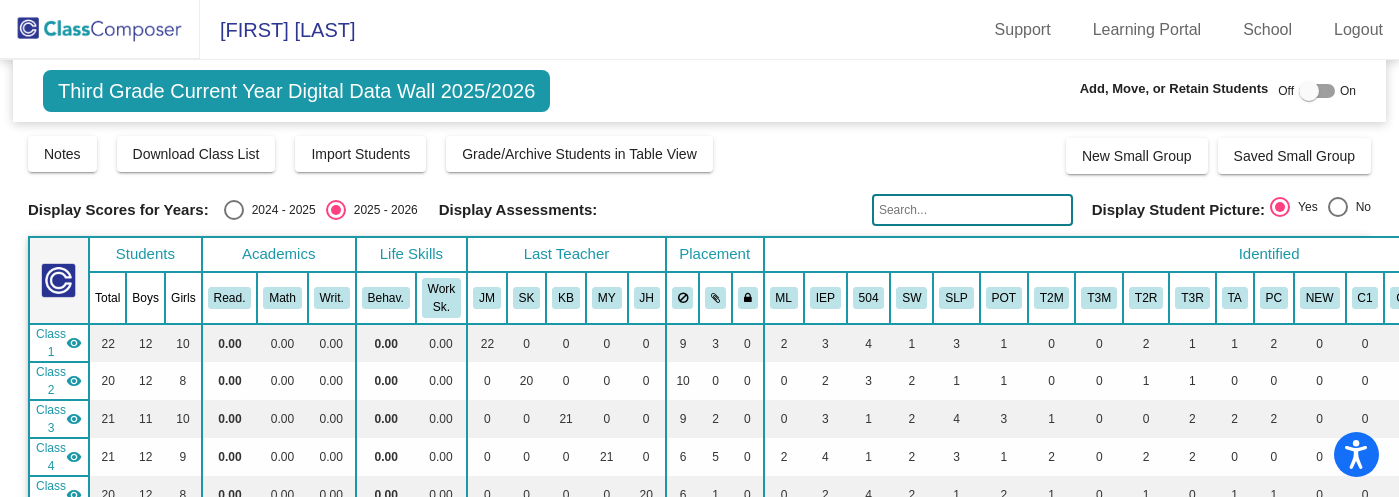 scroll, scrollTop: 636, scrollLeft: 0, axis: vertical 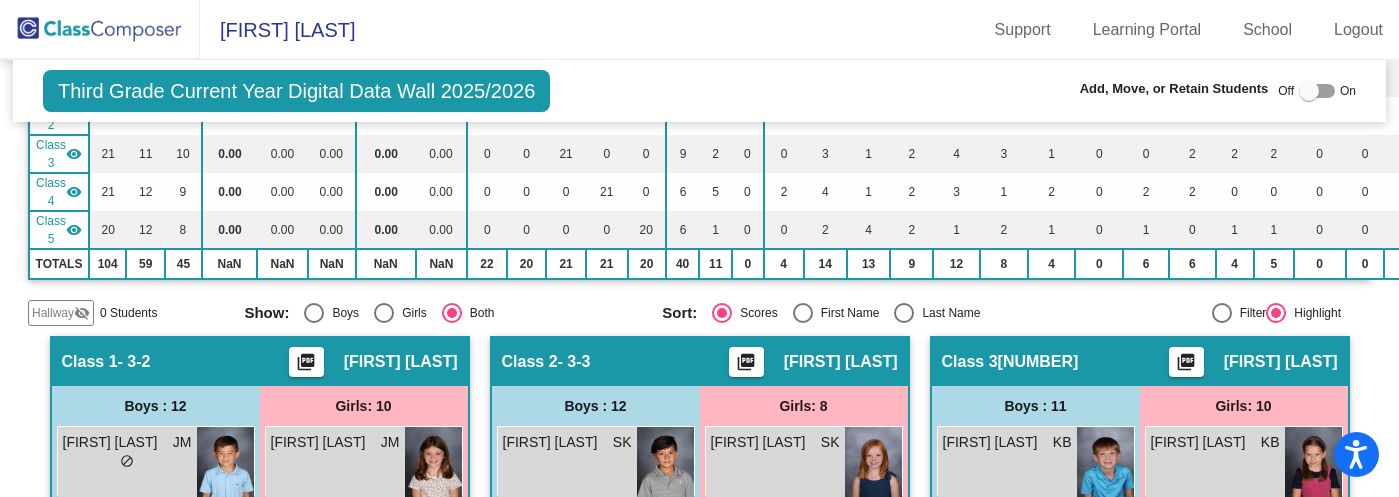 click 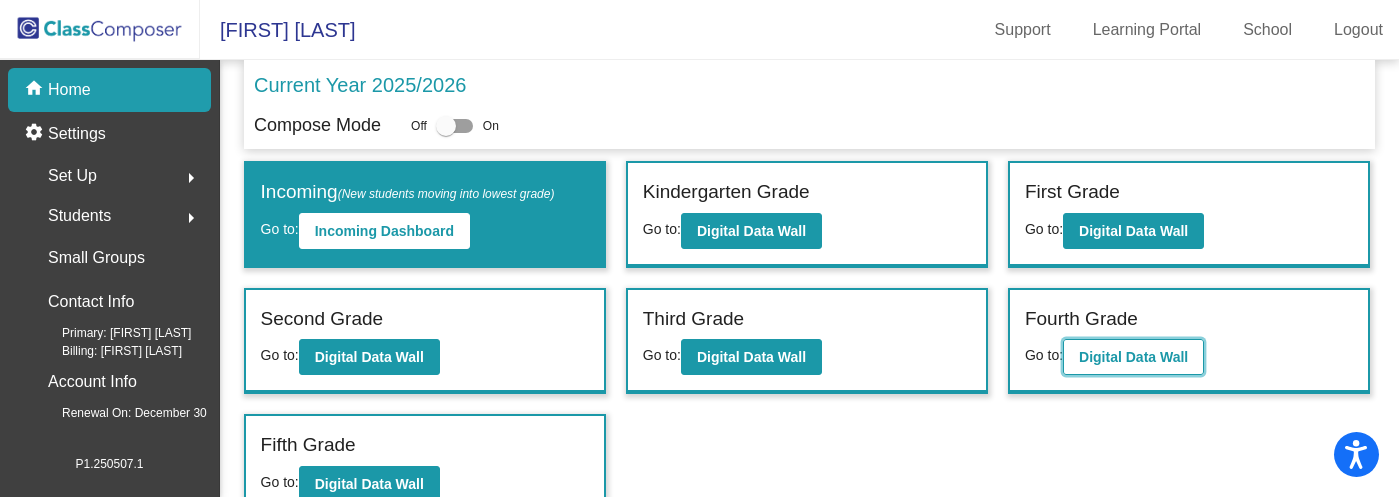 click on "Digital Data Wall" 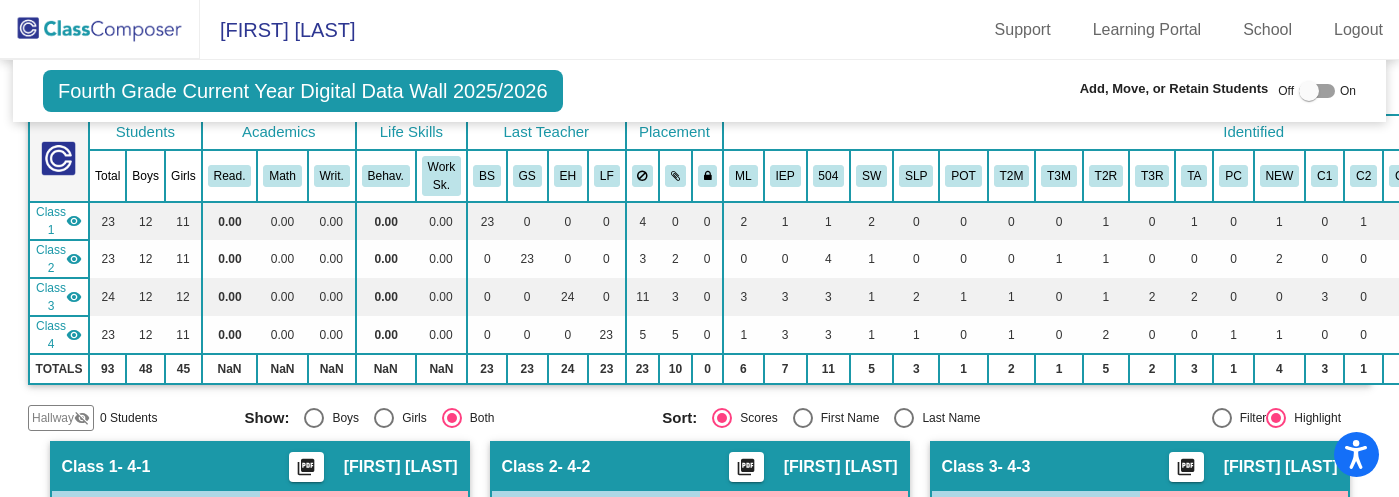 scroll, scrollTop: 0, scrollLeft: 0, axis: both 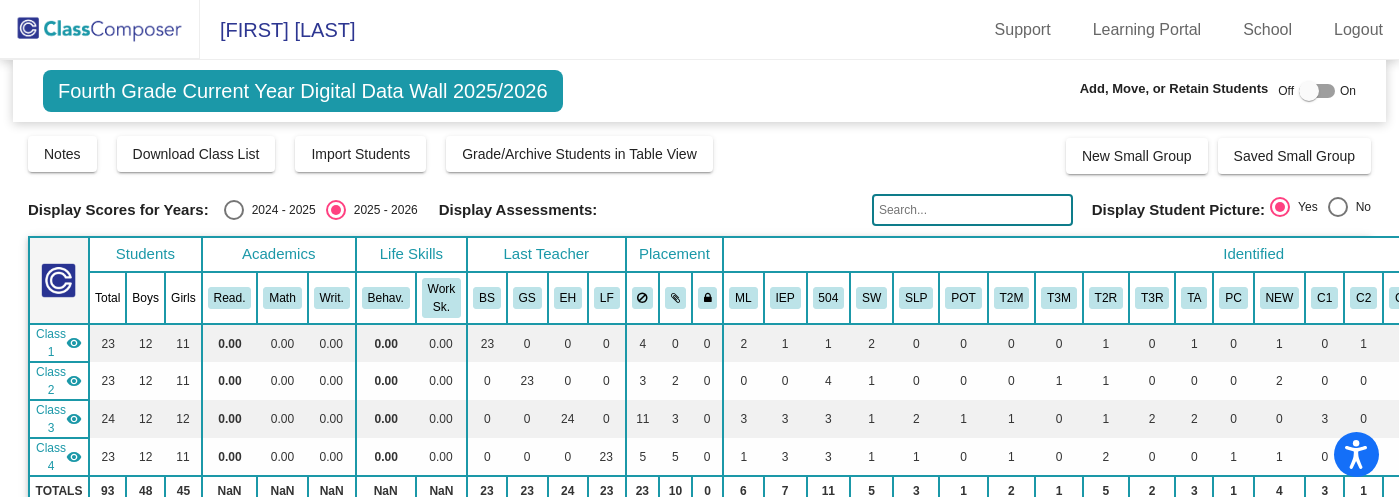 click 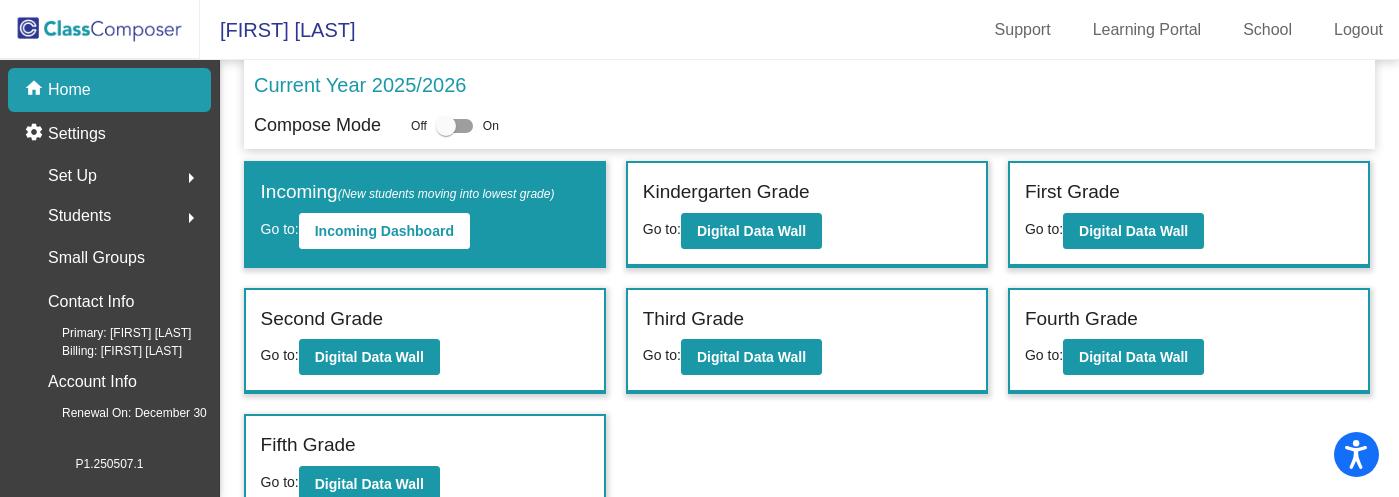 scroll, scrollTop: 23, scrollLeft: 0, axis: vertical 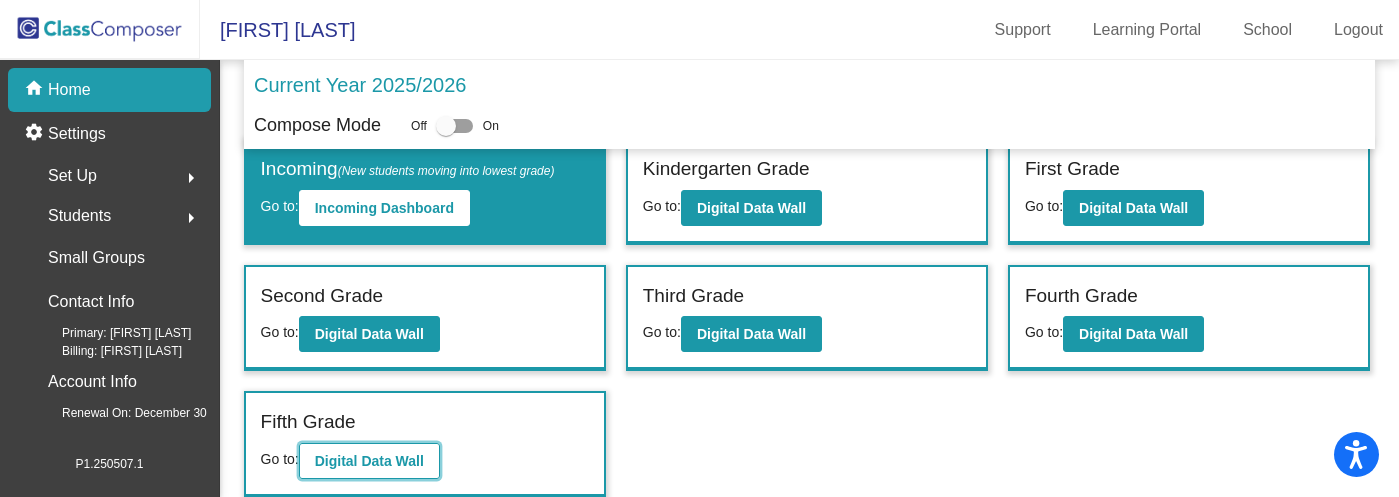 click on "Digital Data Wall" 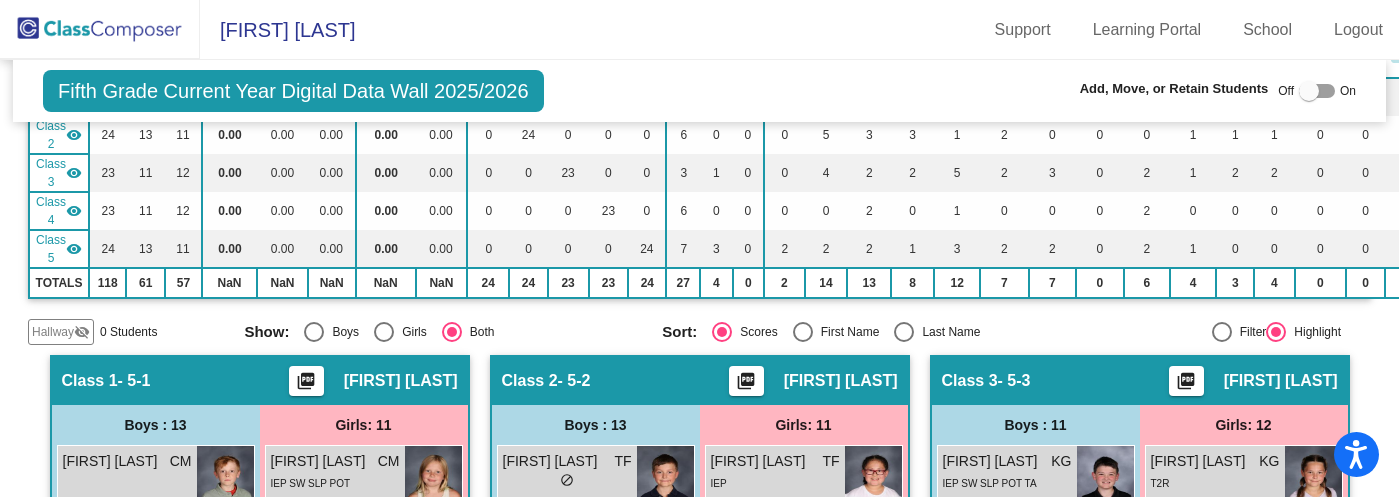 scroll, scrollTop: 248, scrollLeft: 0, axis: vertical 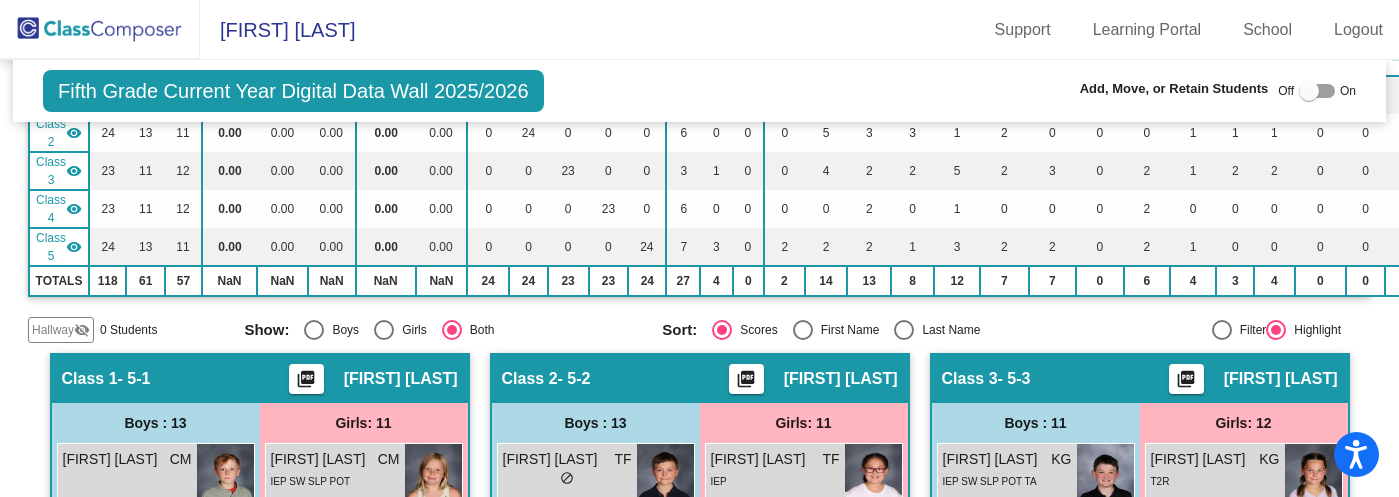 click 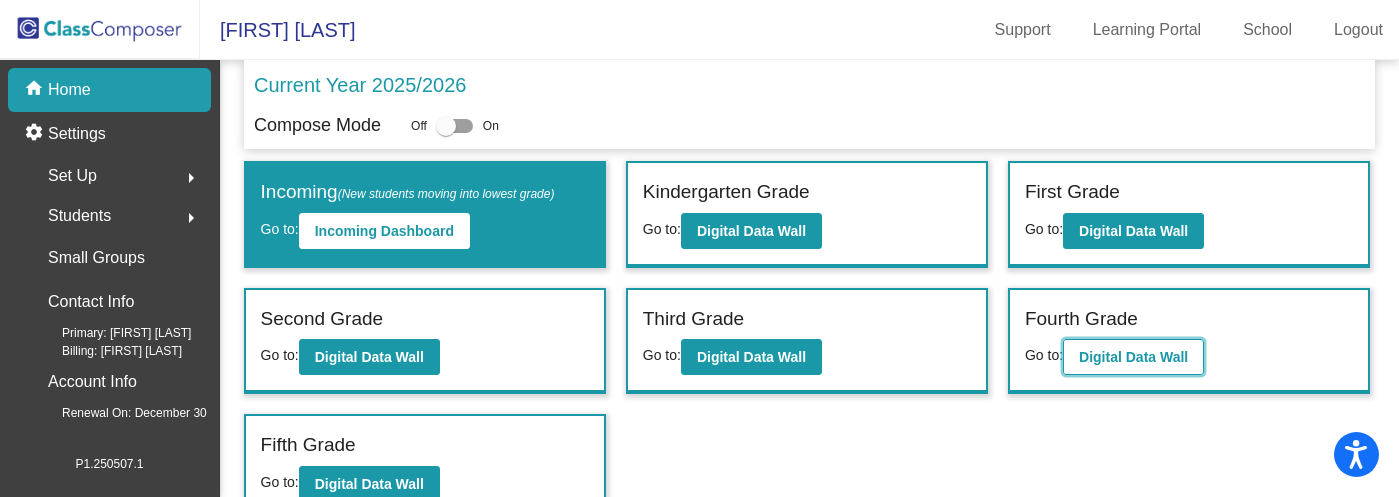 click on "Digital Data Wall" 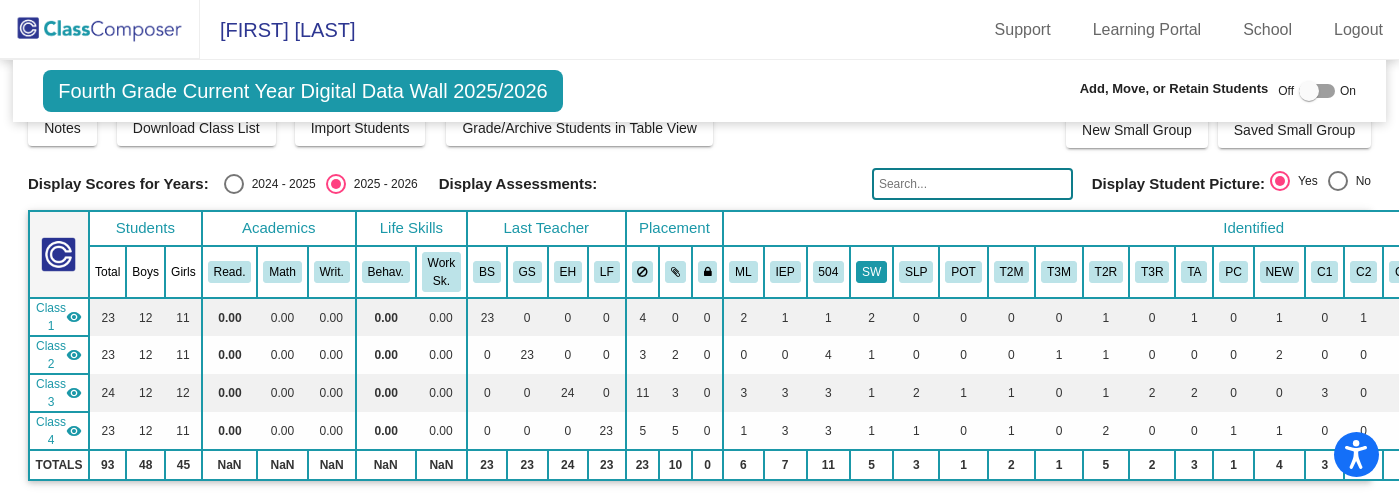 scroll, scrollTop: 0, scrollLeft: 0, axis: both 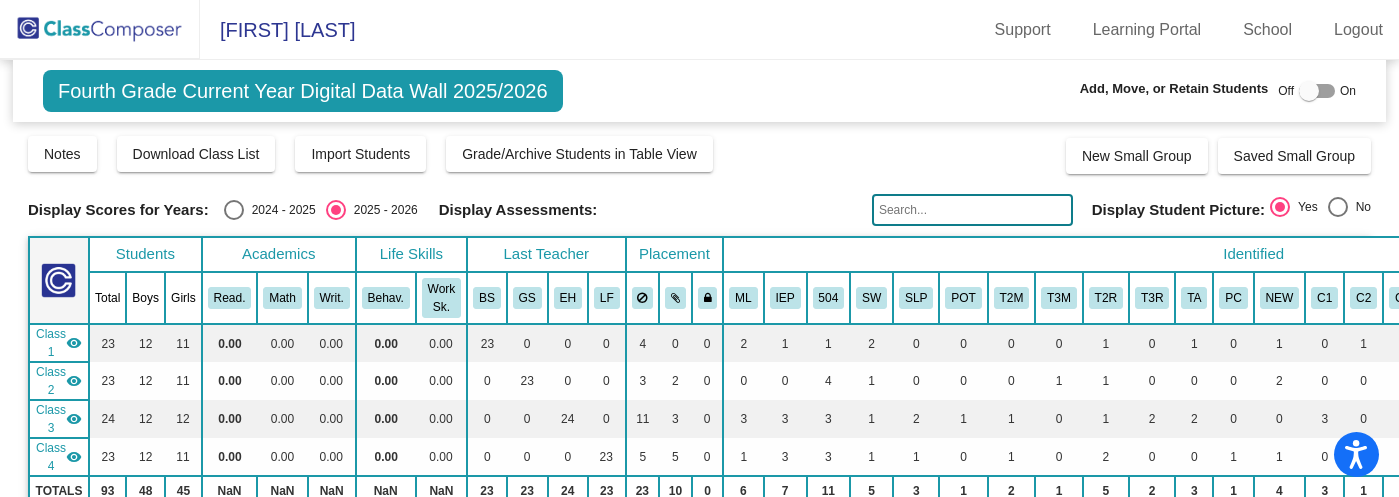click 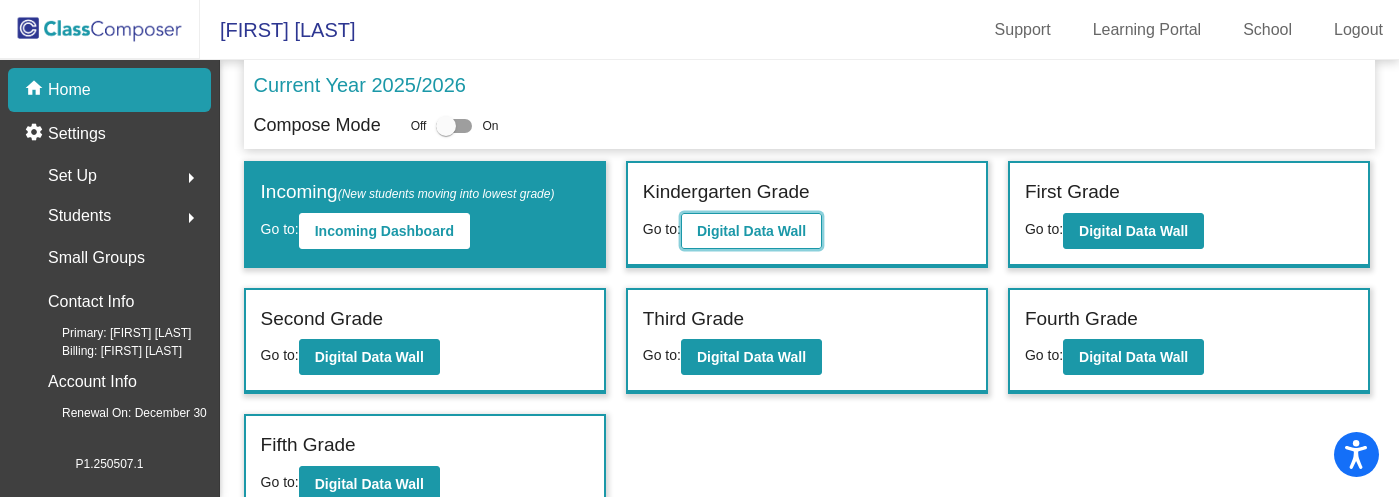 click on "Digital Data Wall" 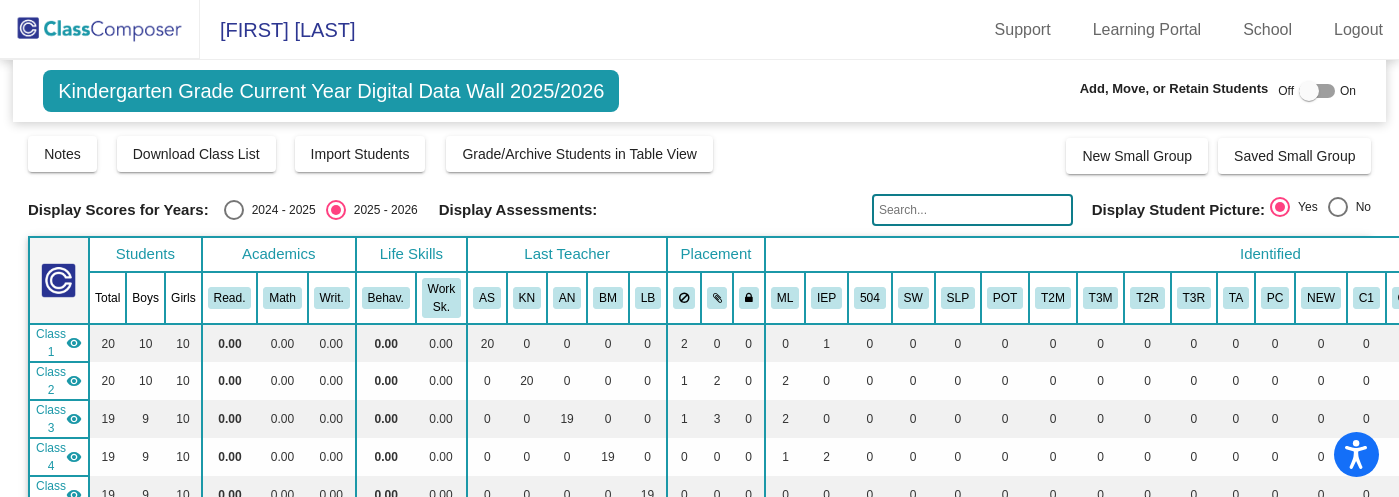 click 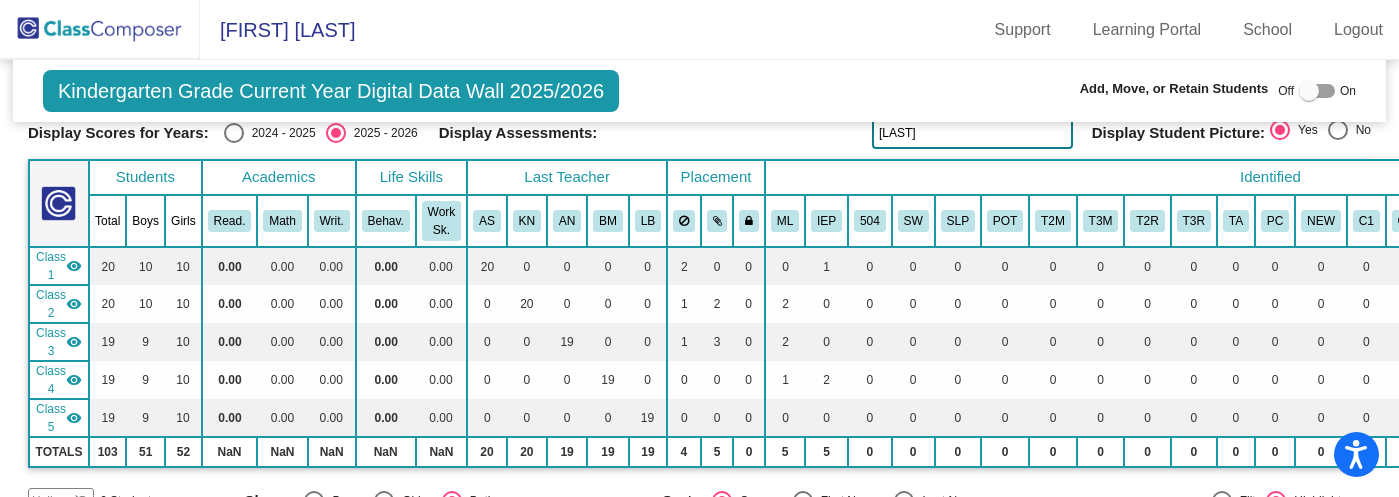 scroll, scrollTop: 0, scrollLeft: 0, axis: both 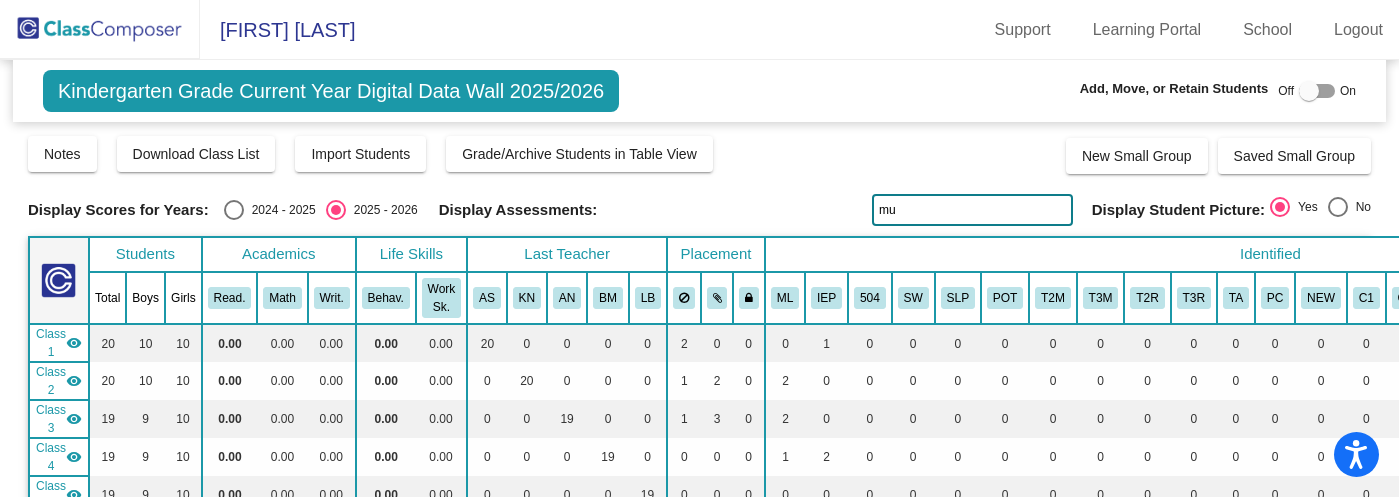 type on "m" 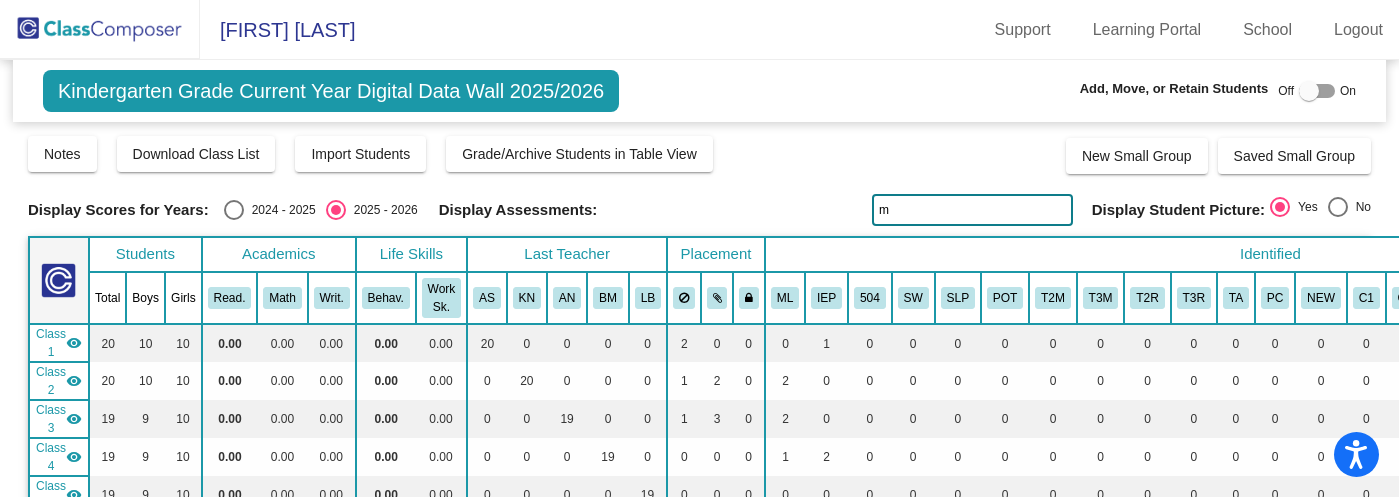 type 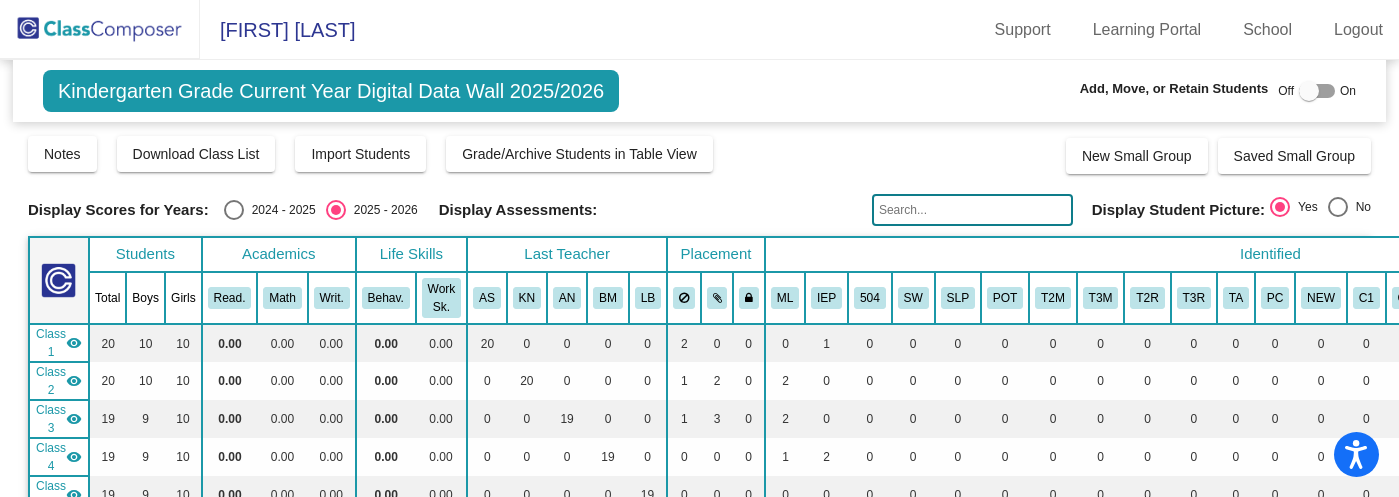 click 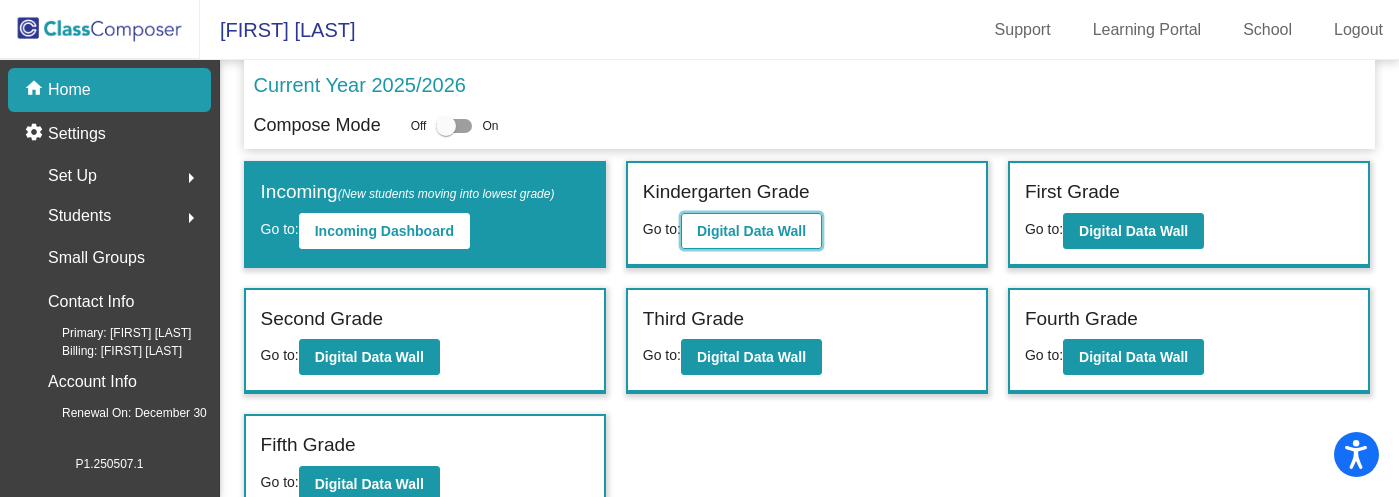 click on "Digital Data Wall" 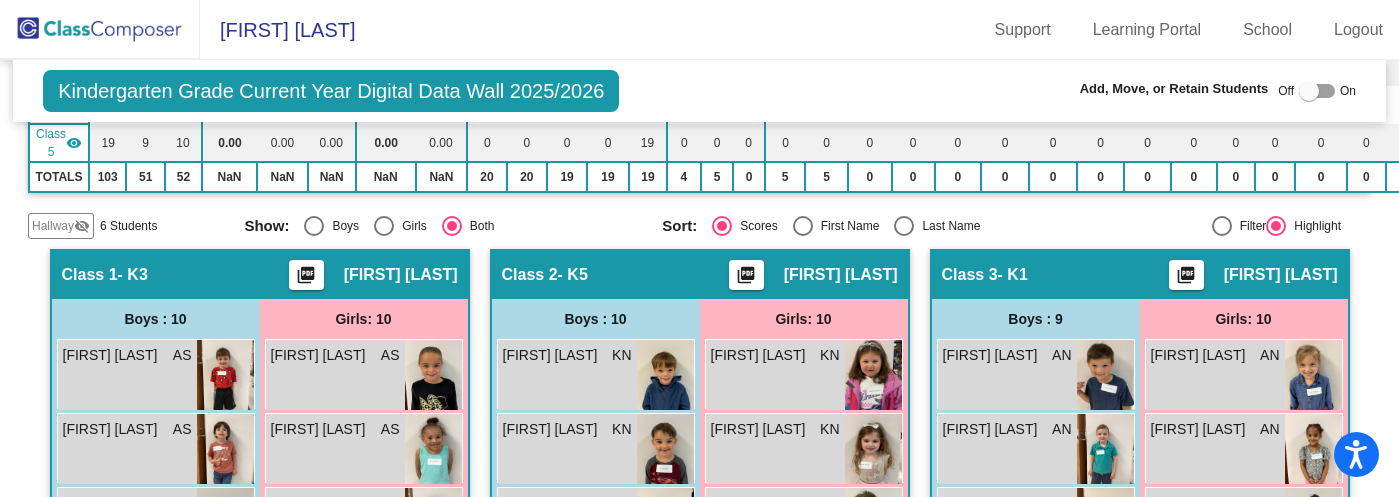 scroll, scrollTop: 346, scrollLeft: 0, axis: vertical 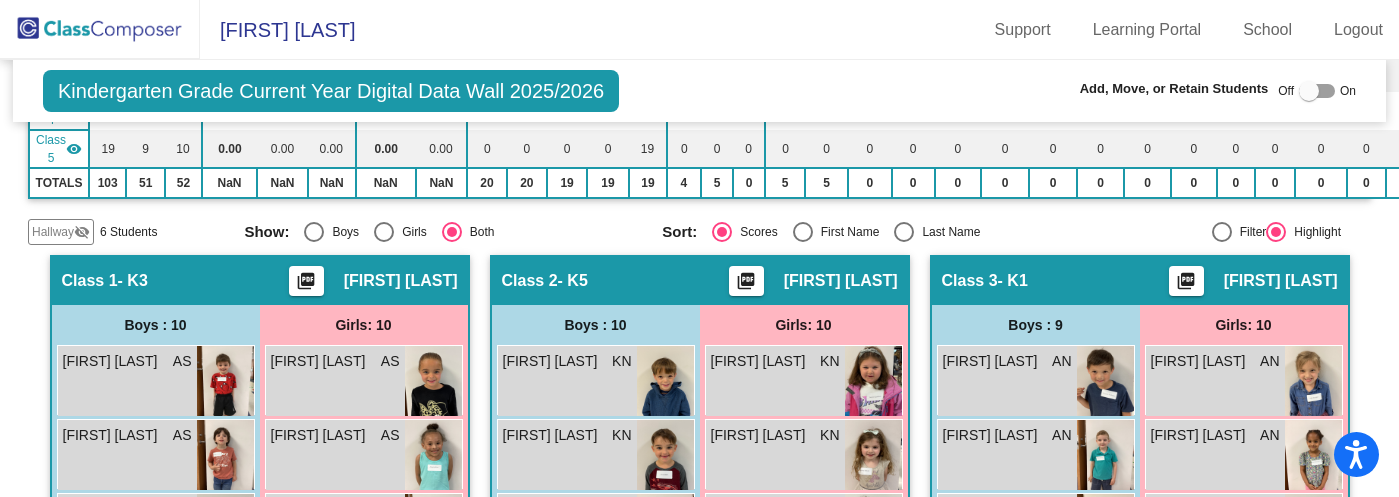 click 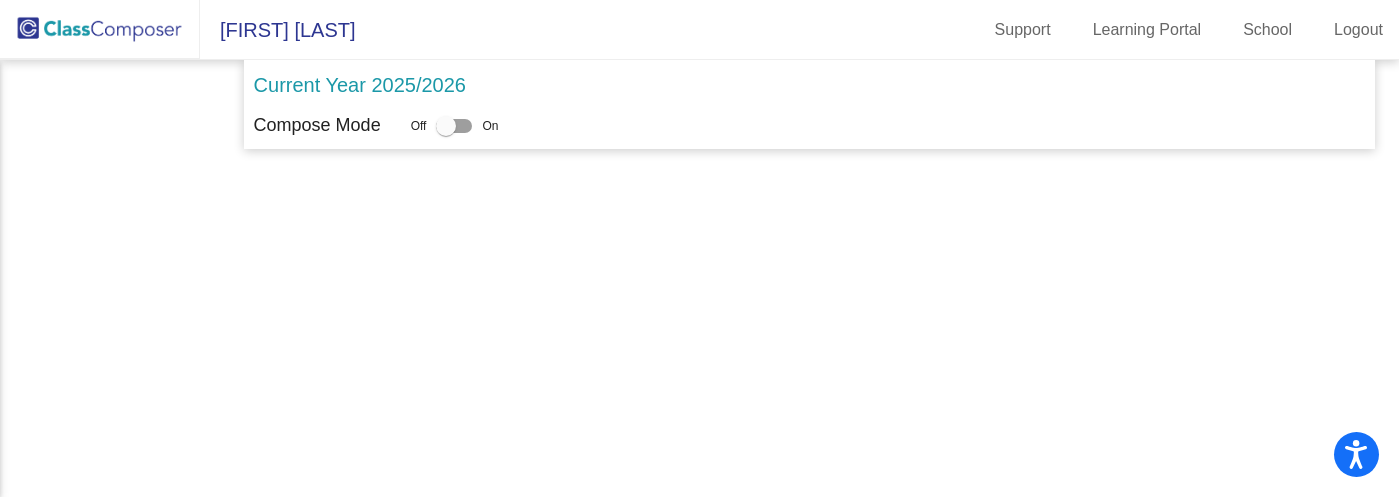 scroll, scrollTop: 0, scrollLeft: 0, axis: both 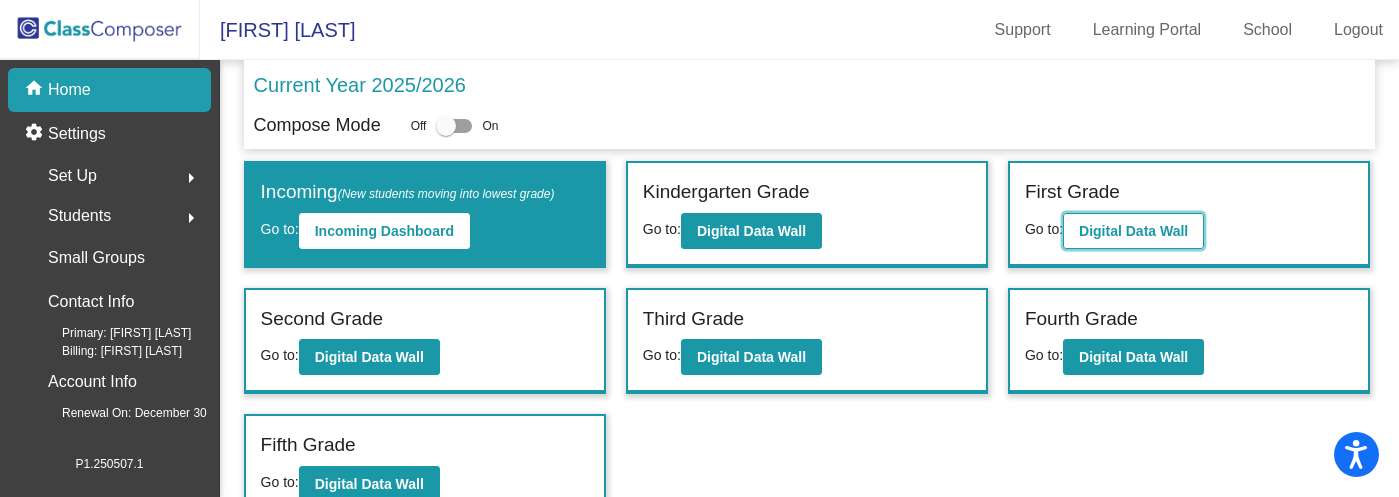 click on "Digital Data Wall" 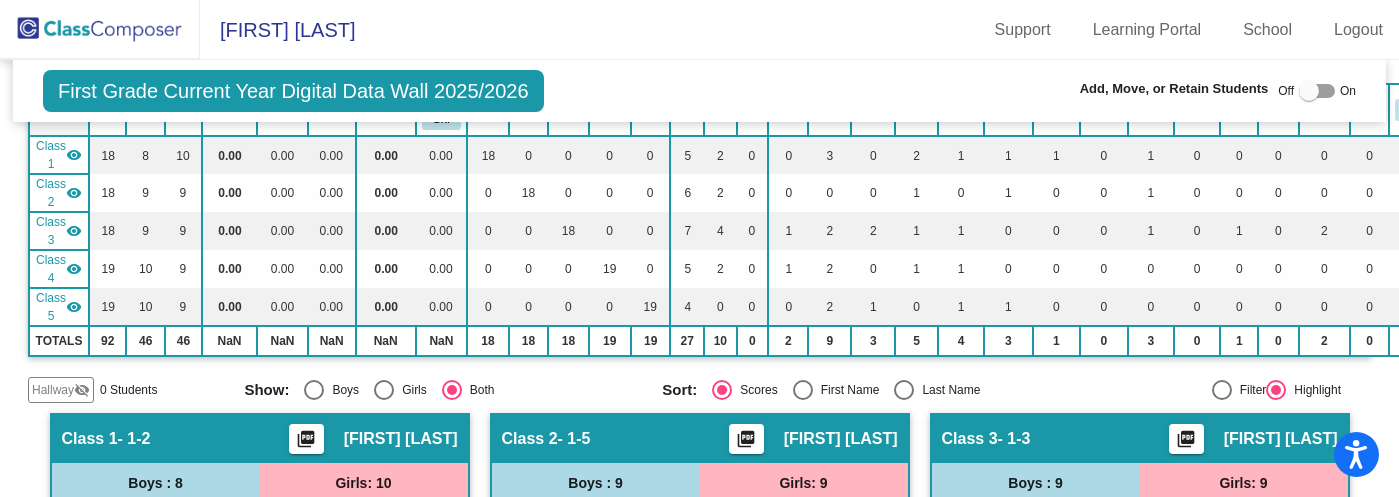 scroll, scrollTop: 0, scrollLeft: 0, axis: both 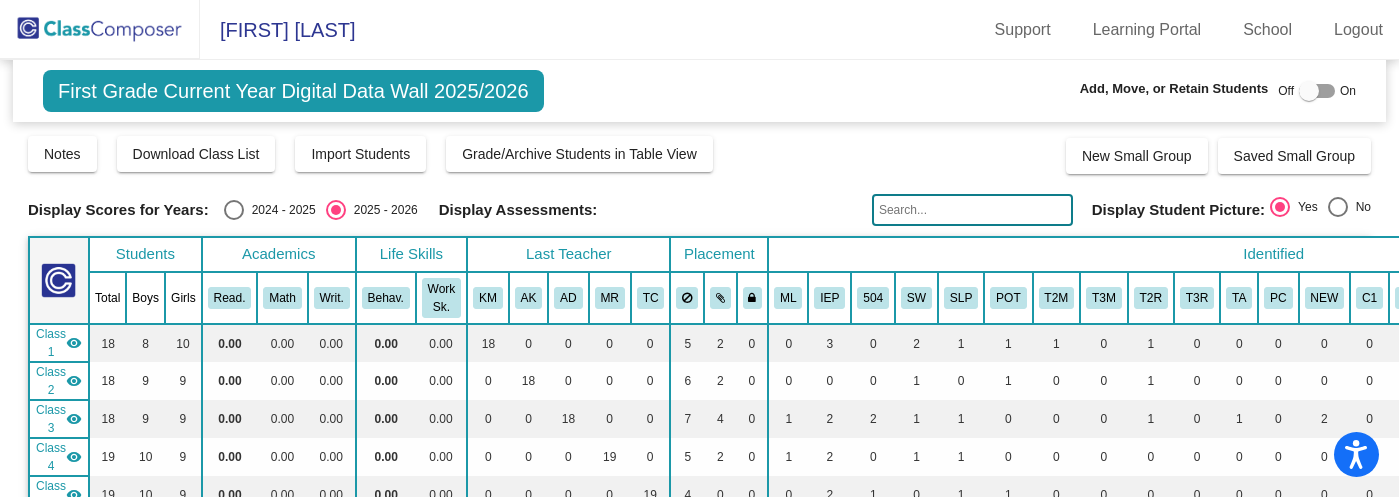click 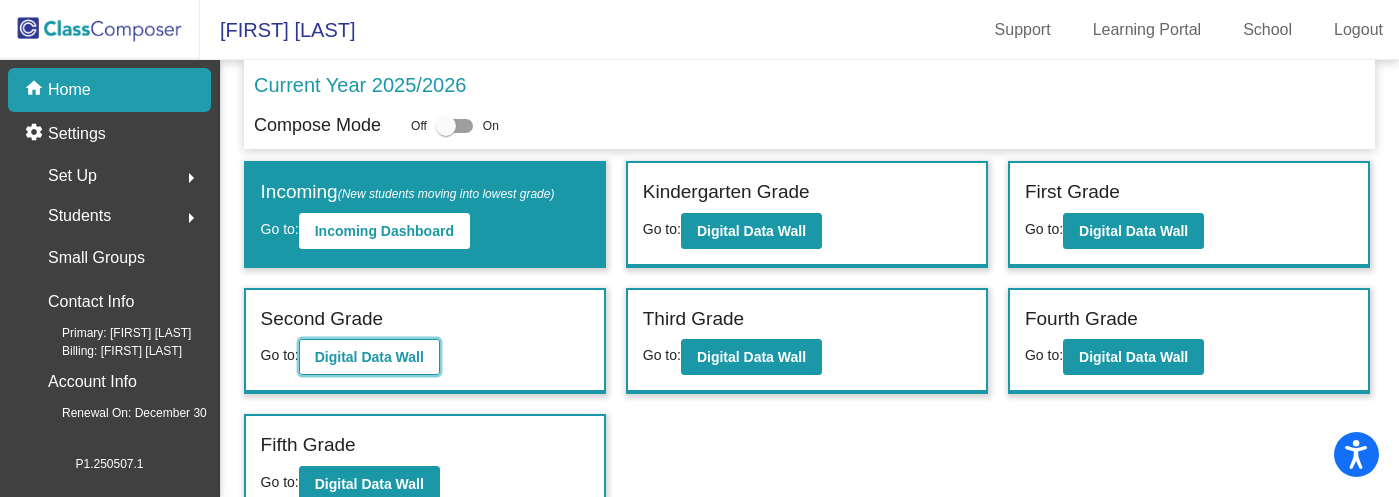click on "Digital Data Wall" 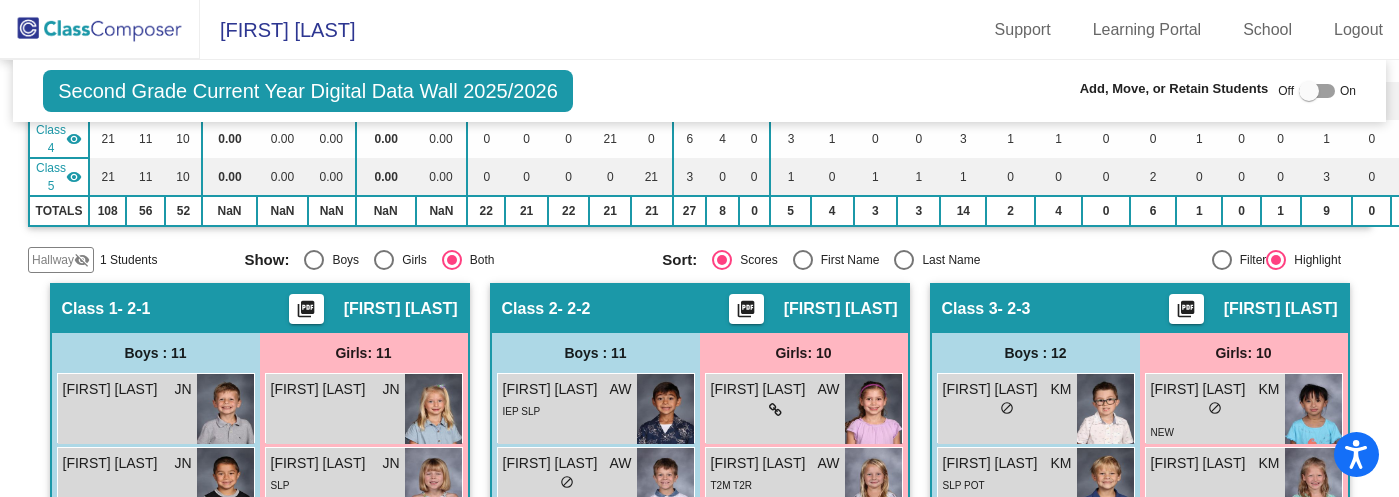 scroll, scrollTop: 326, scrollLeft: 0, axis: vertical 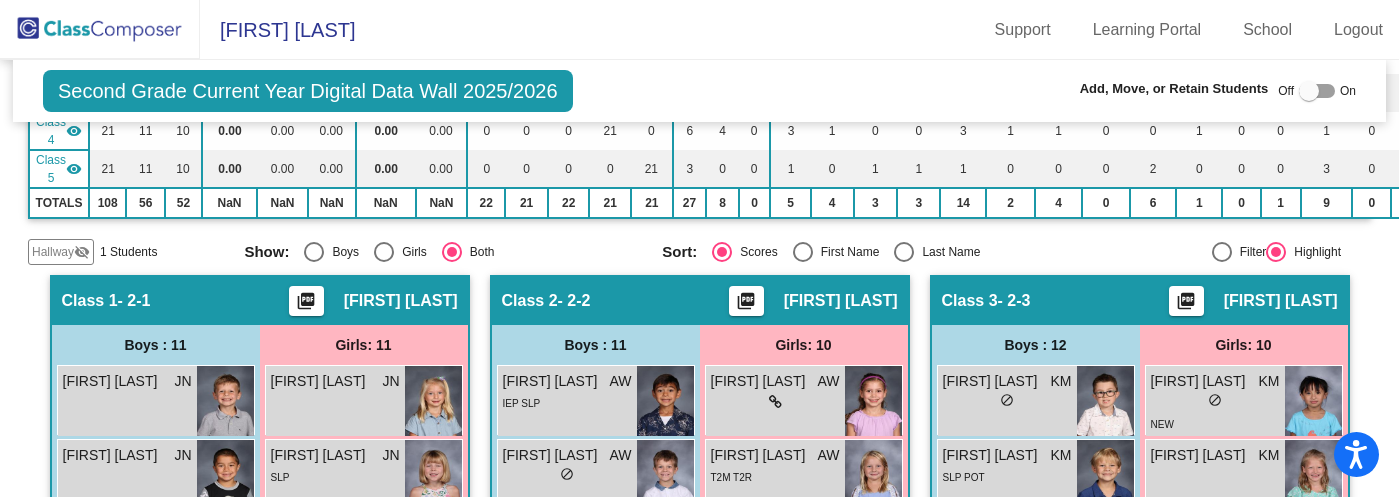click 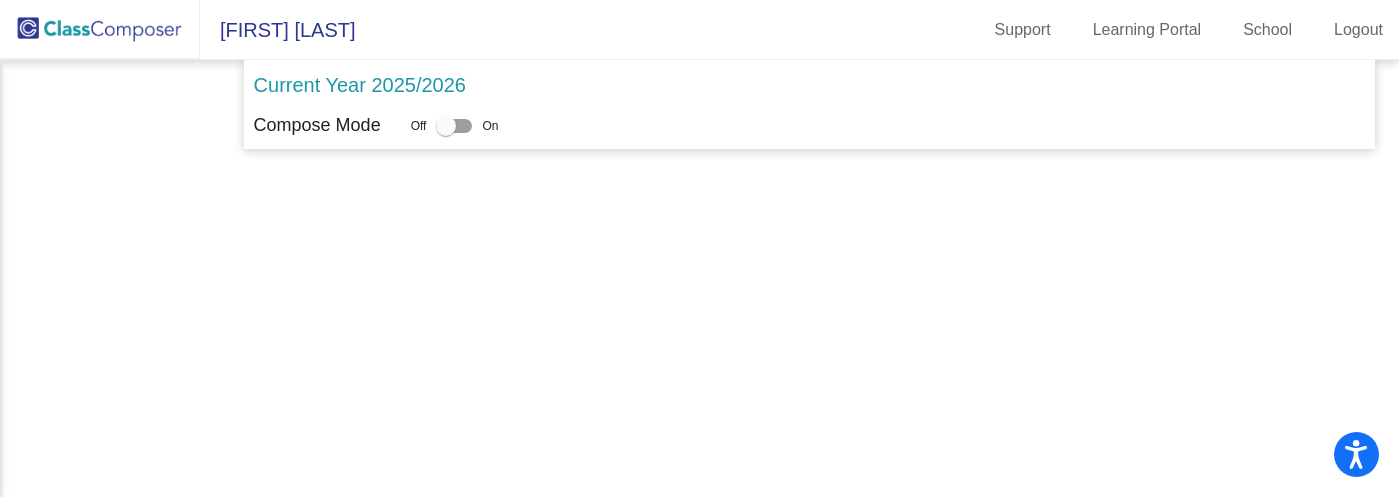 scroll, scrollTop: 0, scrollLeft: 0, axis: both 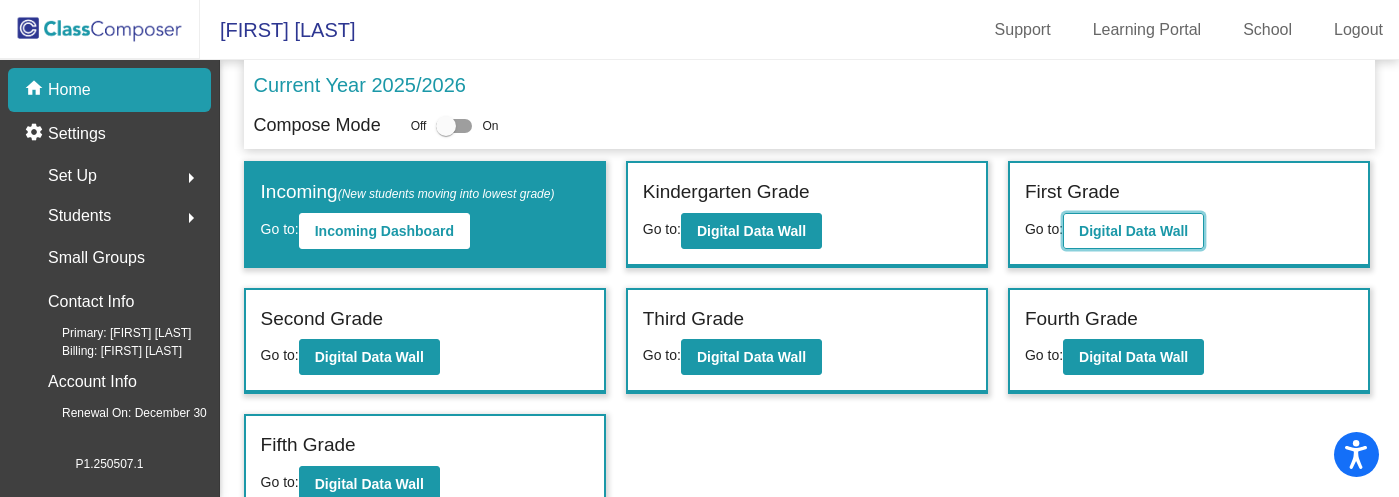 click on "Digital Data Wall" 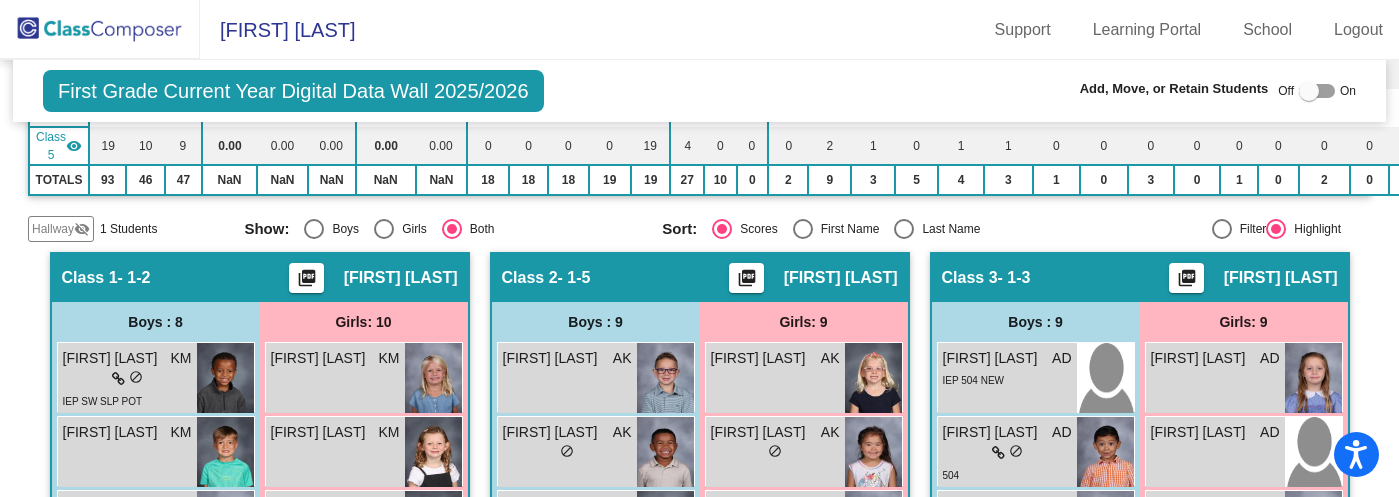 scroll, scrollTop: 356, scrollLeft: 0, axis: vertical 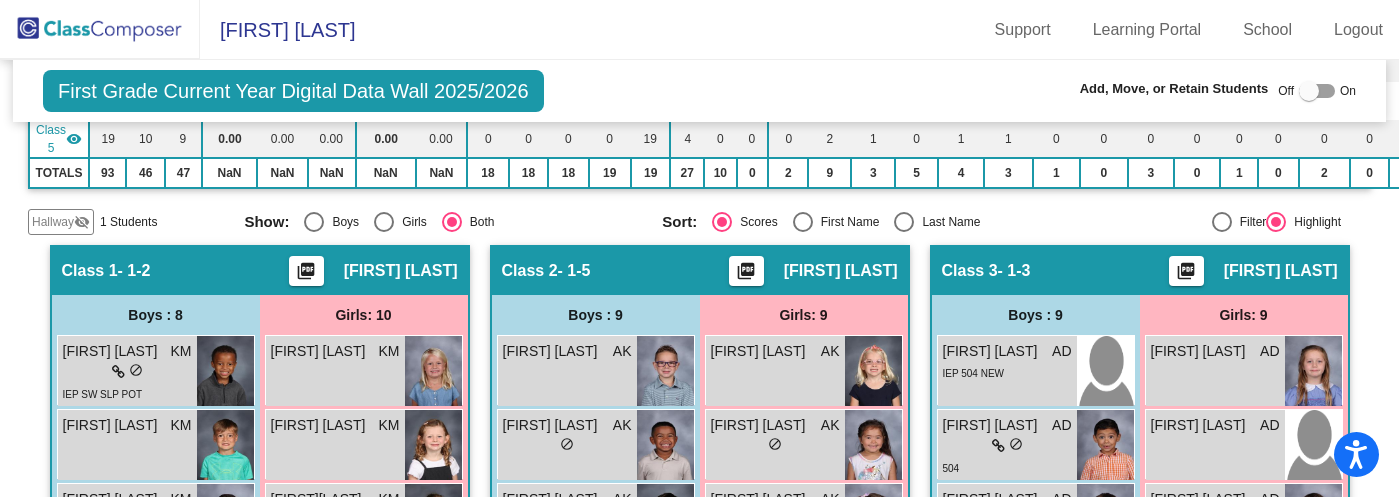 click on "Hallway" 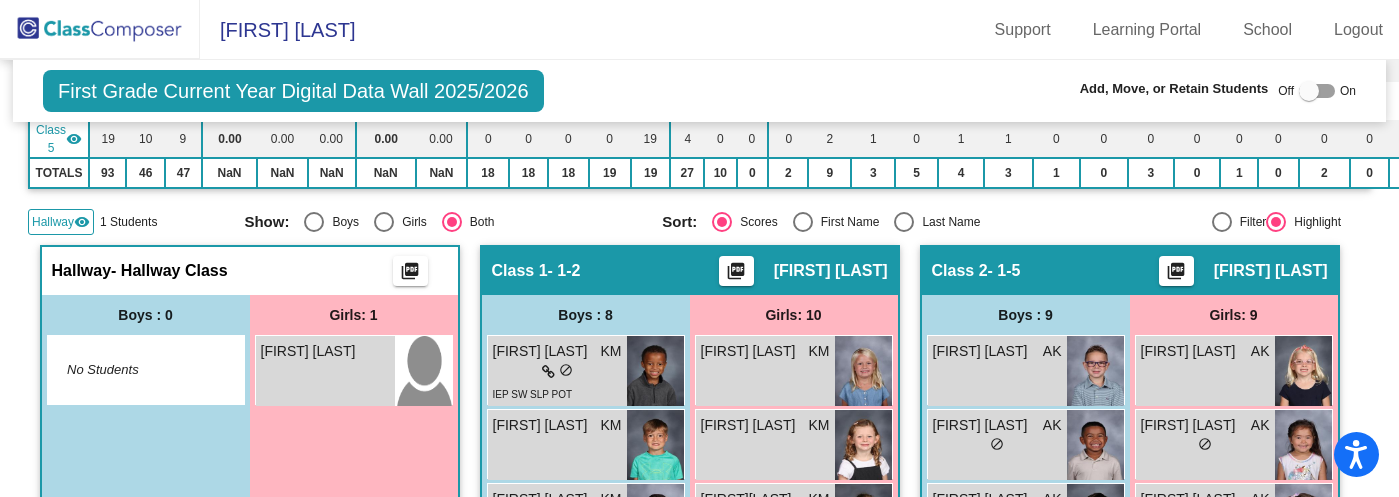 click 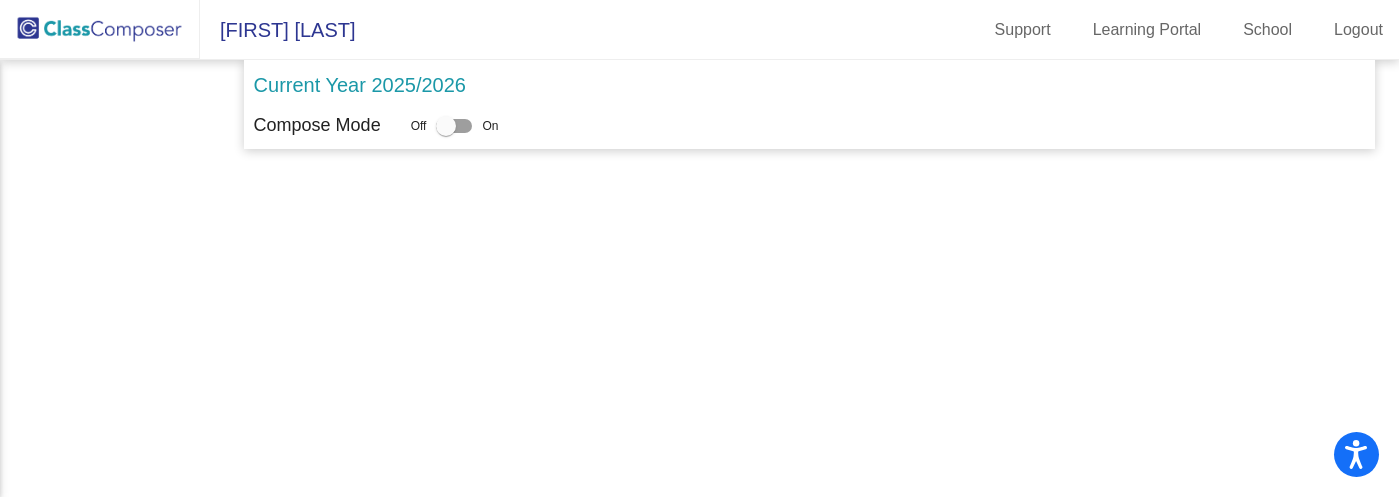 scroll, scrollTop: 0, scrollLeft: 0, axis: both 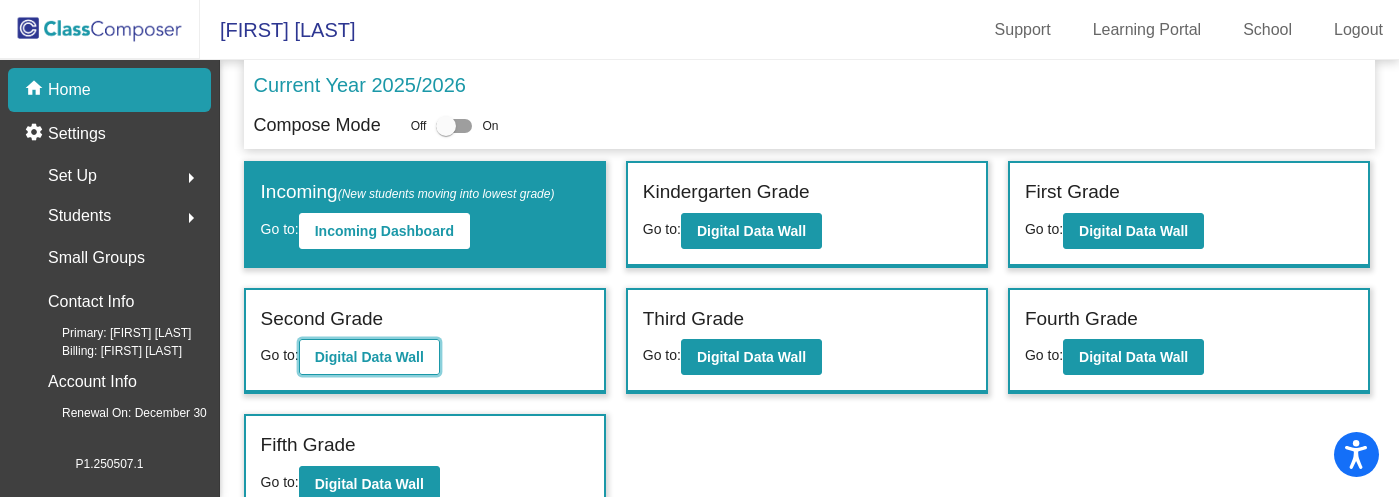 click on "Digital Data Wall" 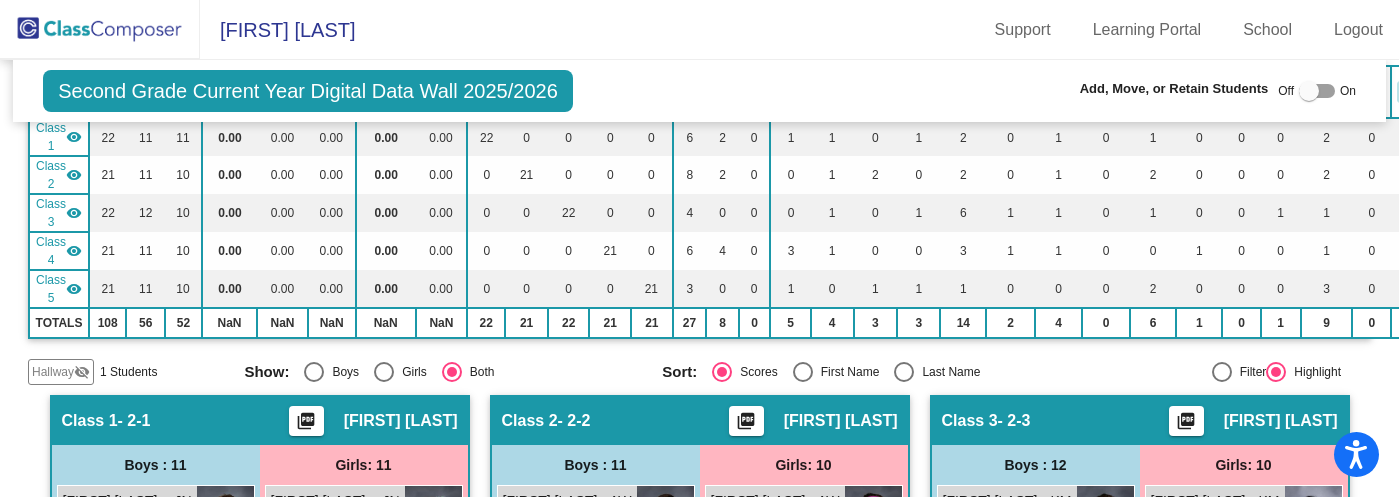 scroll, scrollTop: 208, scrollLeft: 0, axis: vertical 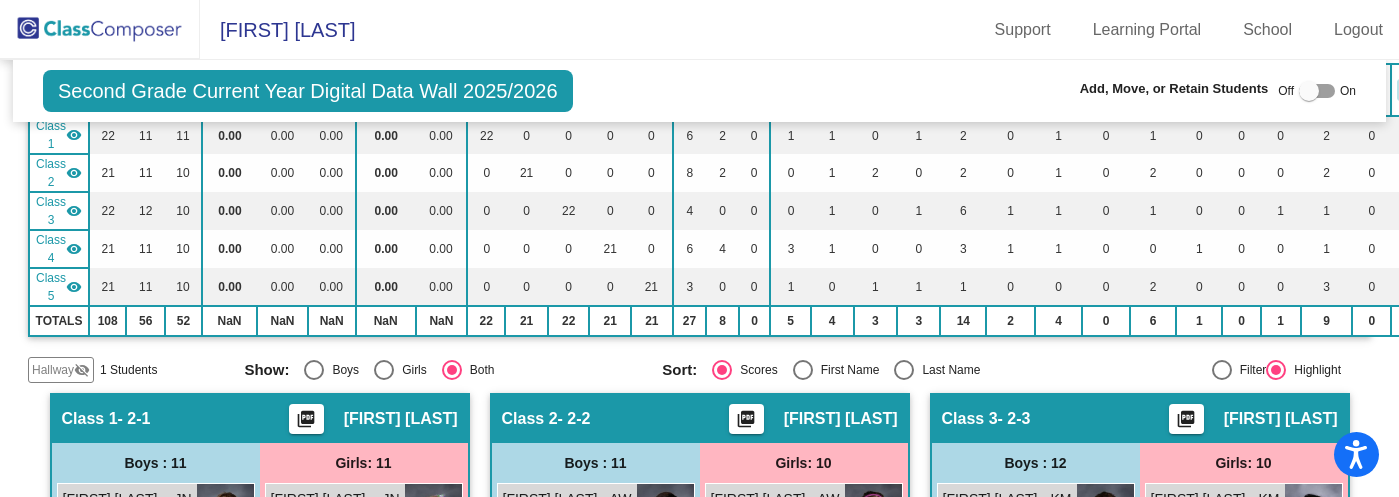 click on "Hallway" 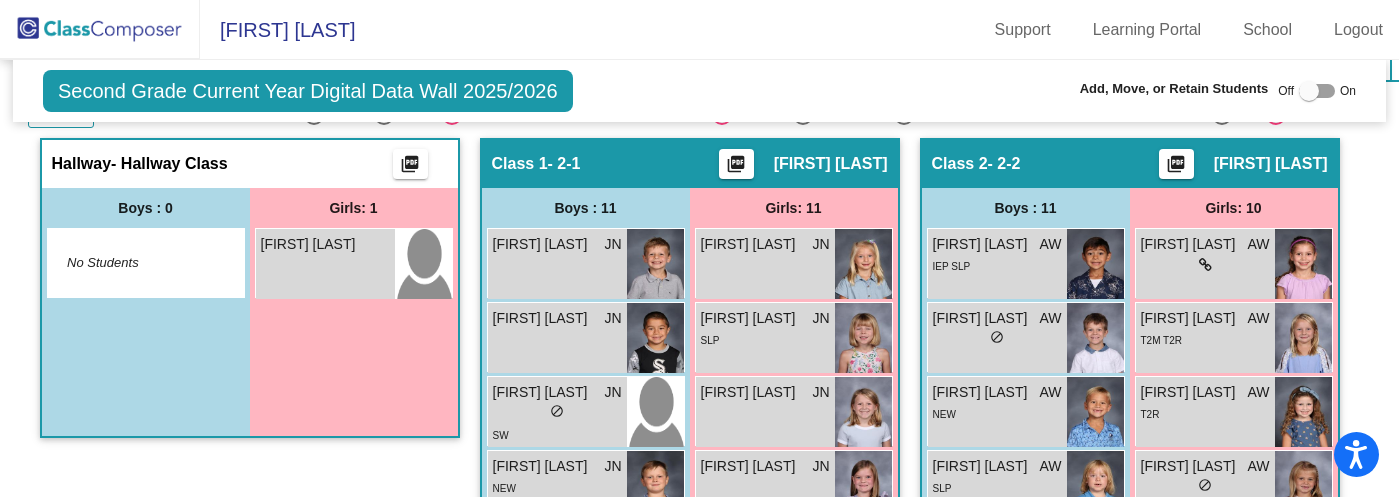 scroll, scrollTop: 466, scrollLeft: 0, axis: vertical 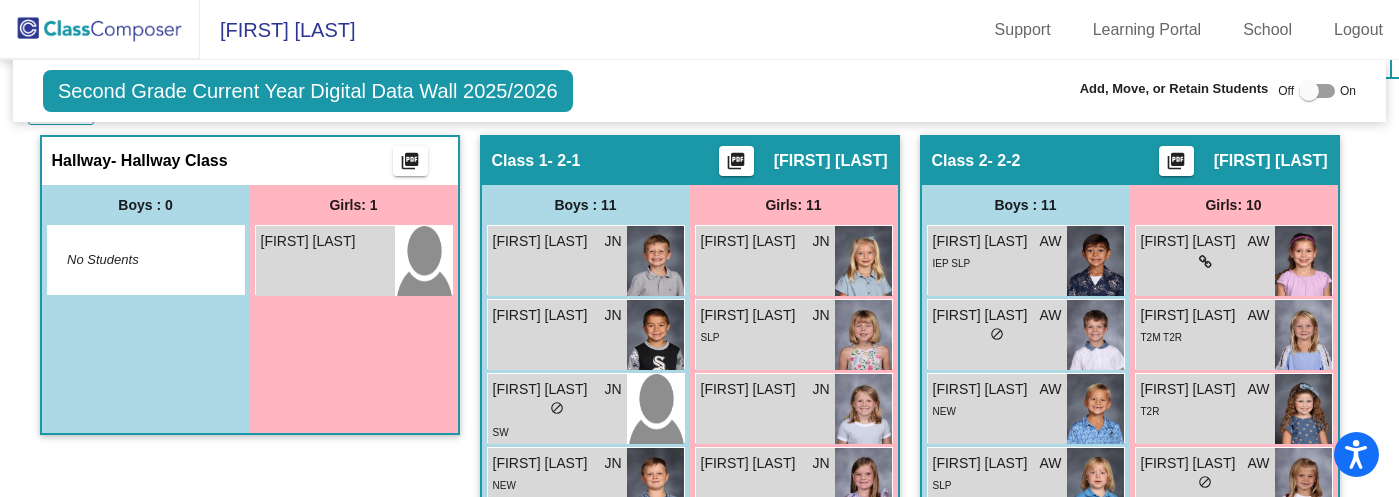 click 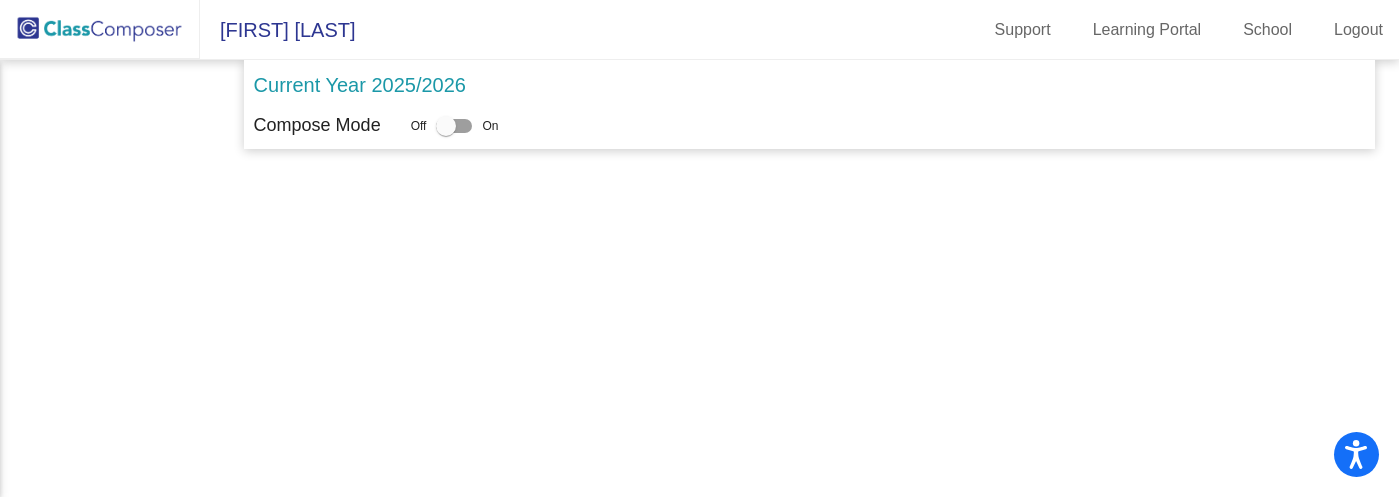 scroll, scrollTop: 0, scrollLeft: 0, axis: both 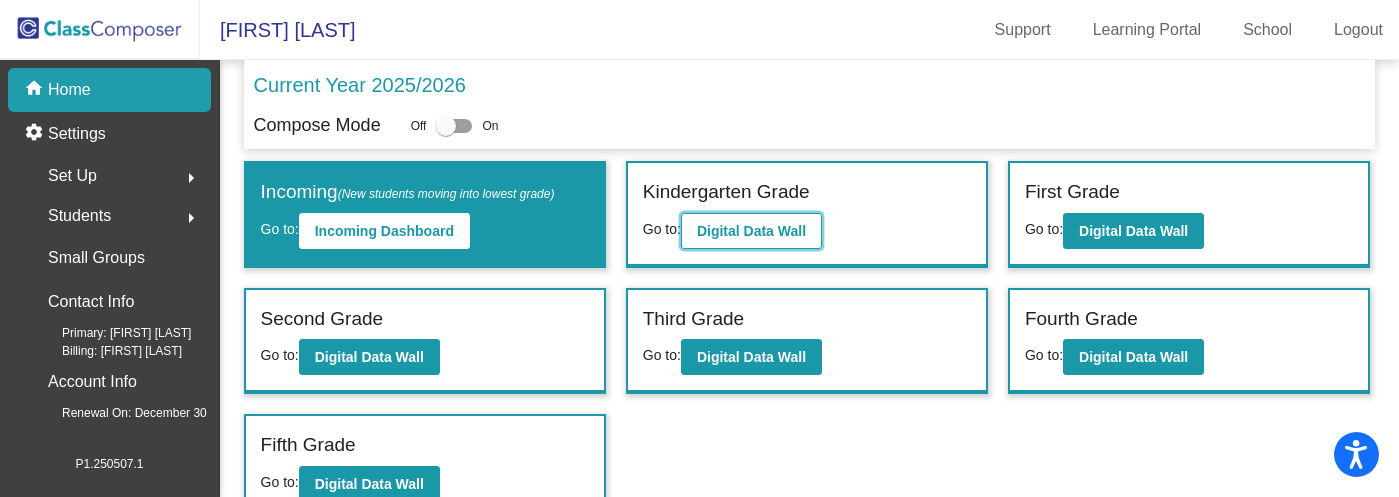 click on "Digital Data Wall" 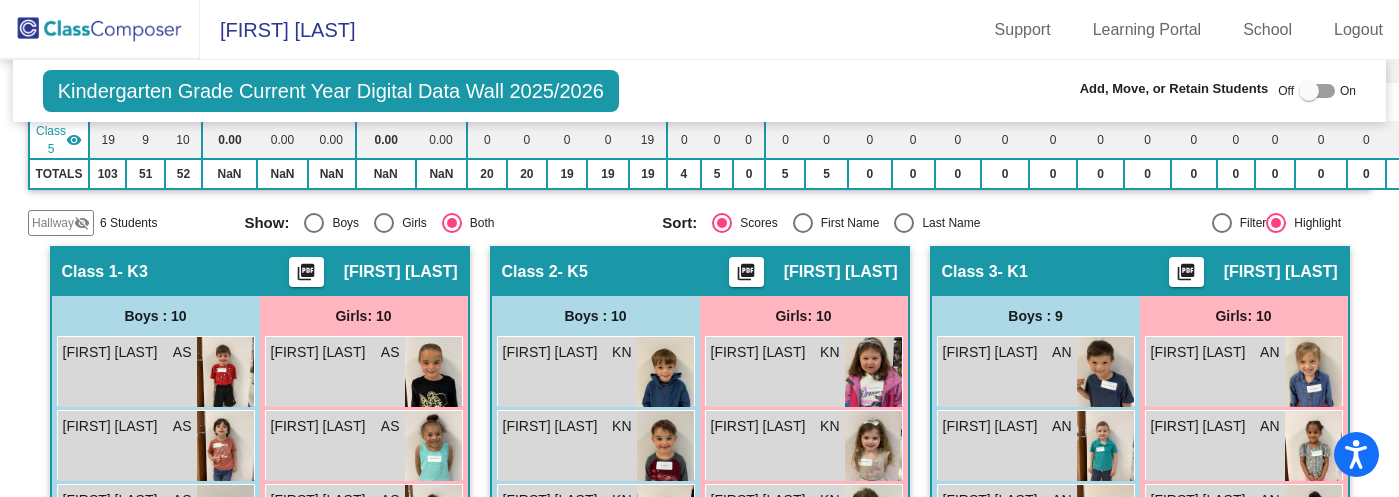 scroll, scrollTop: 359, scrollLeft: 0, axis: vertical 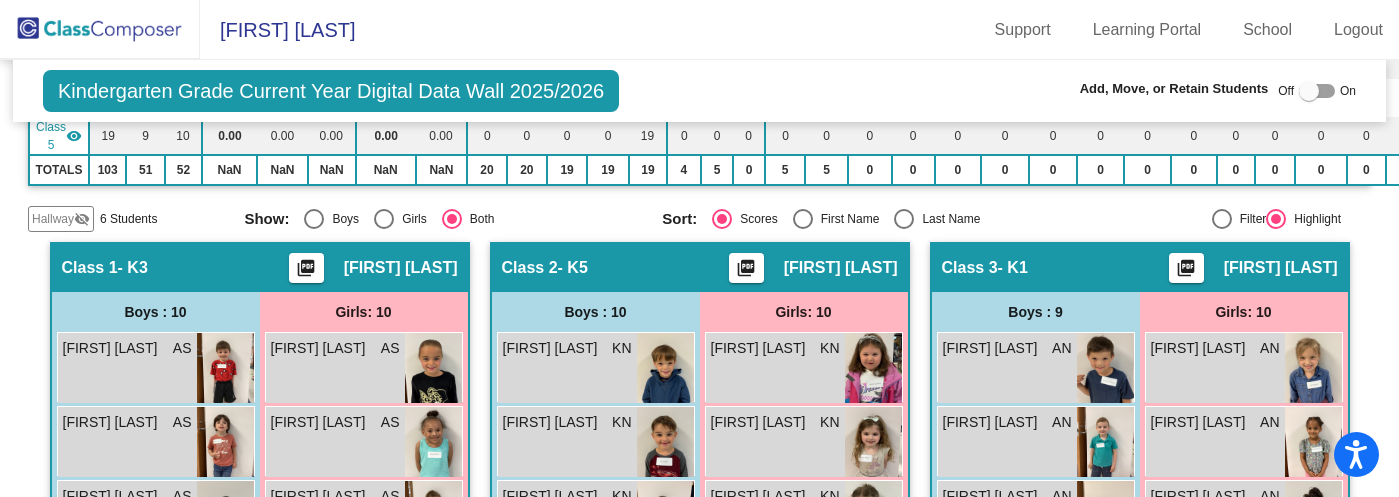 click on "Hallway" 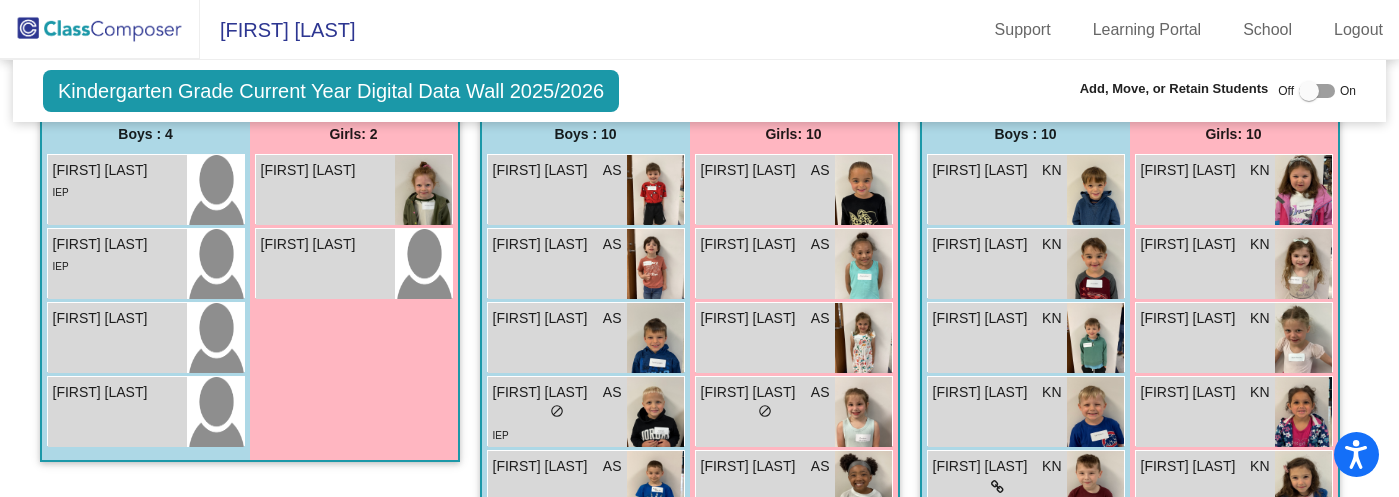 scroll, scrollTop: 540, scrollLeft: 0, axis: vertical 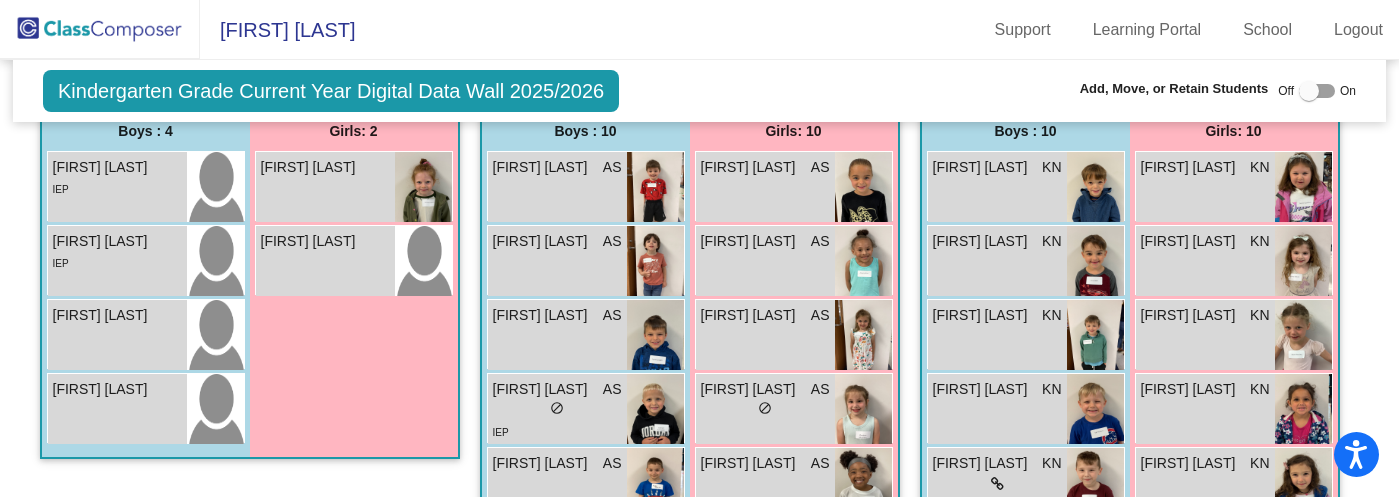 click 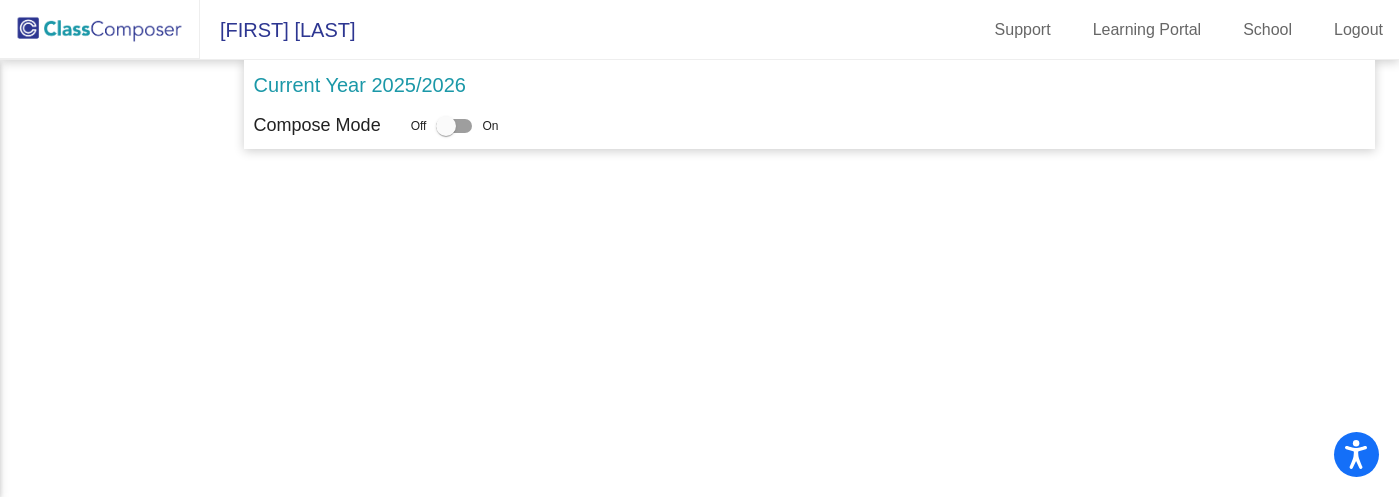 scroll, scrollTop: 0, scrollLeft: 0, axis: both 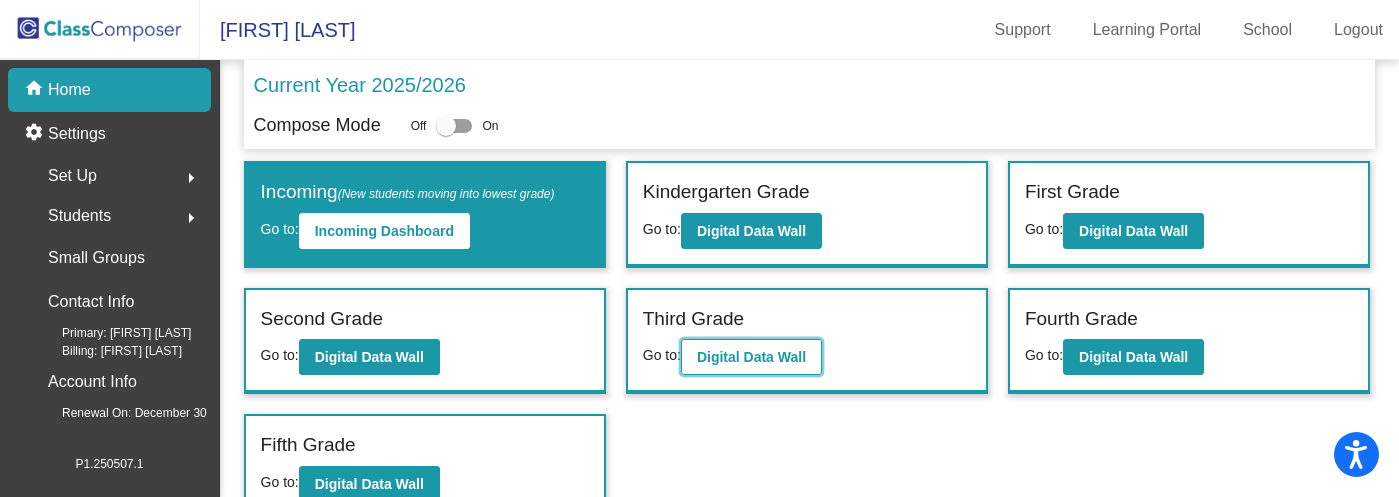 click on "Digital Data Wall" 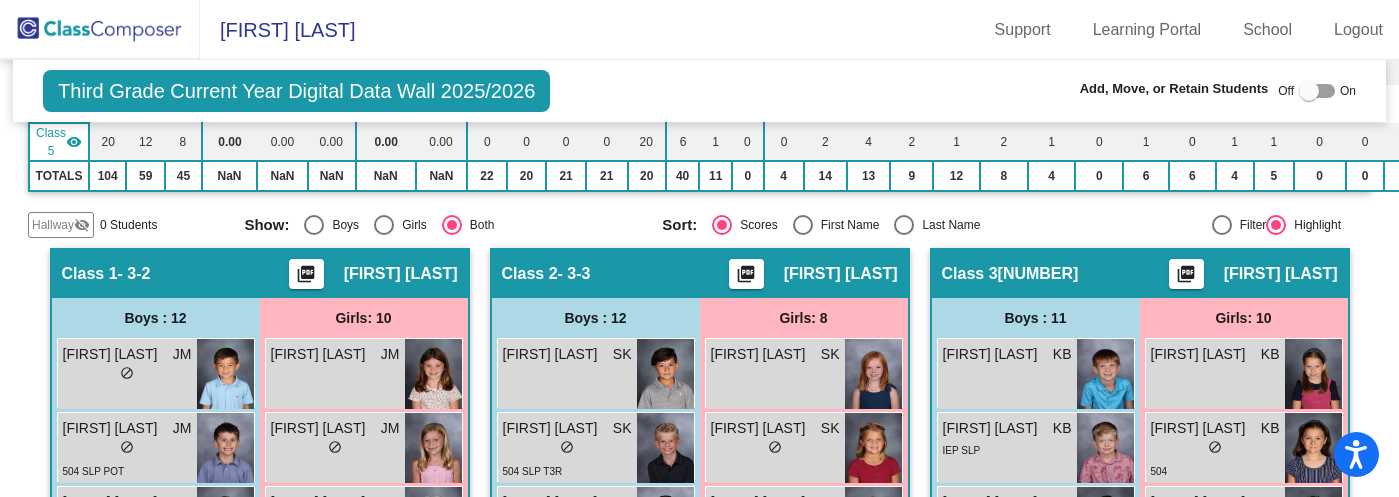 scroll, scrollTop: 356, scrollLeft: 0, axis: vertical 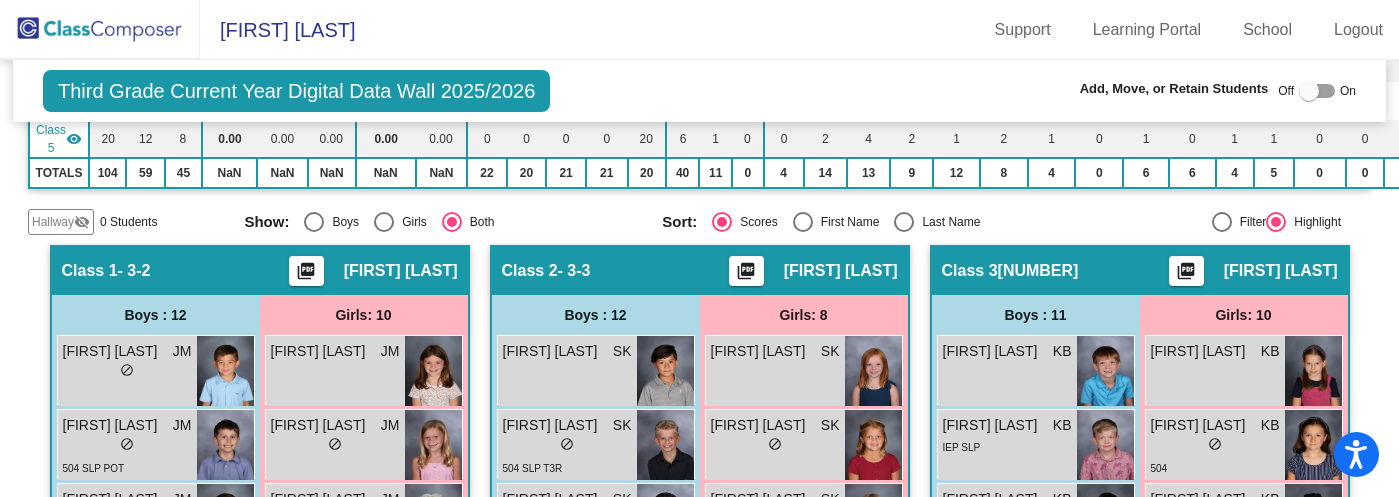 click 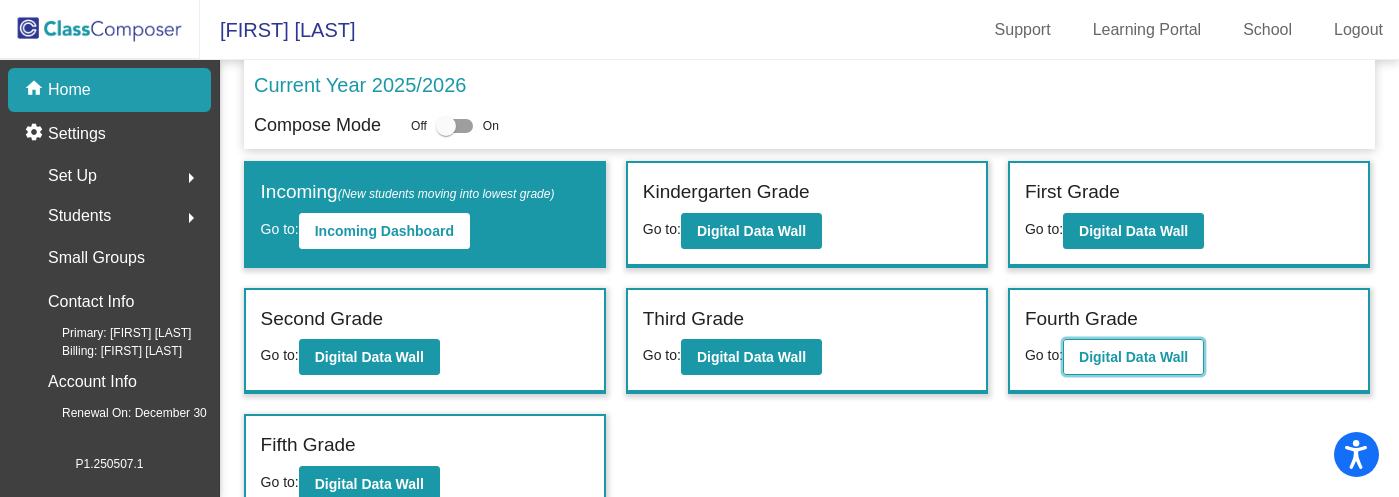 click on "Digital Data Wall" 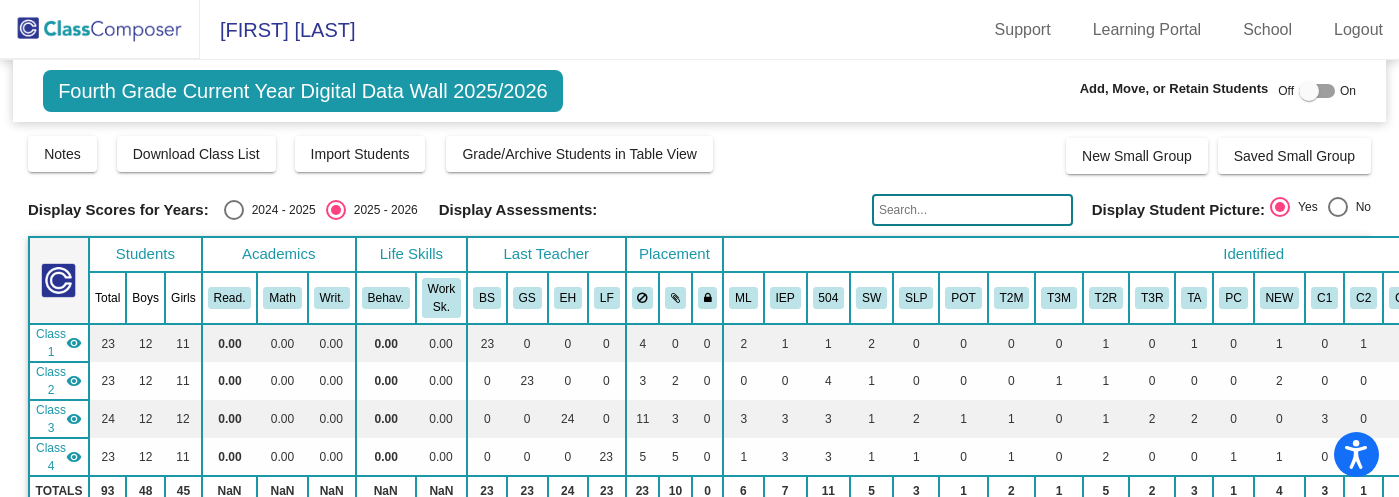 scroll, scrollTop: 0, scrollLeft: 0, axis: both 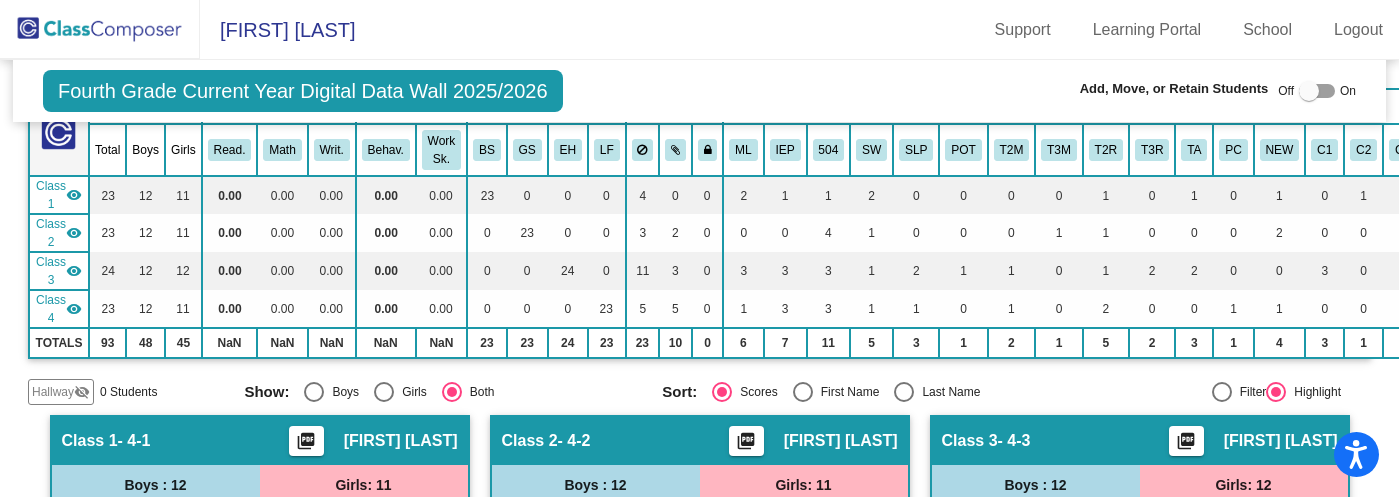 click 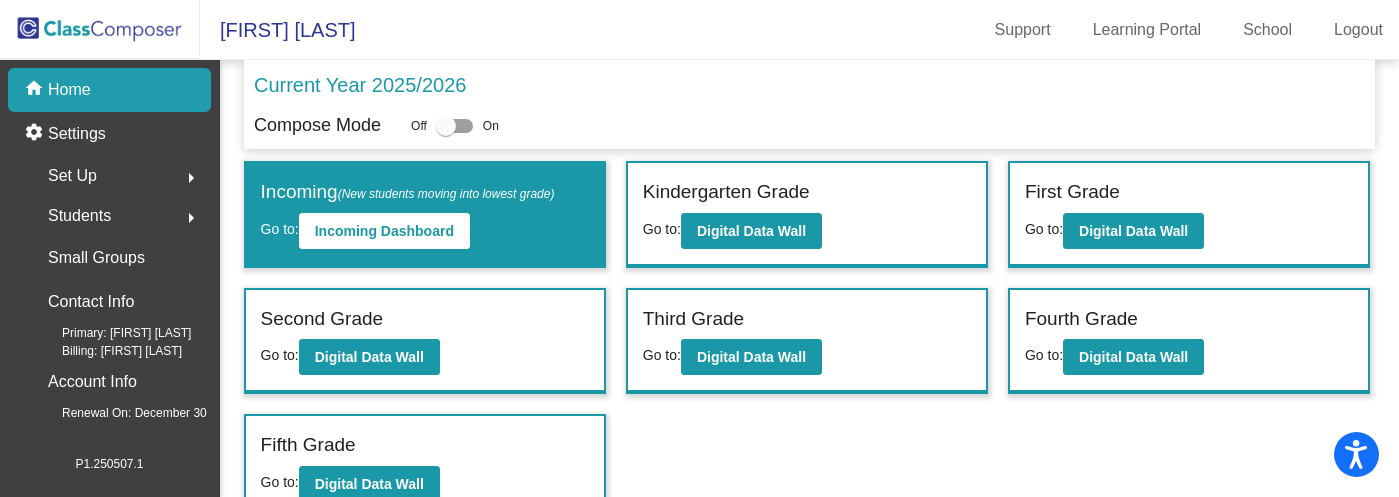 scroll, scrollTop: 23, scrollLeft: 0, axis: vertical 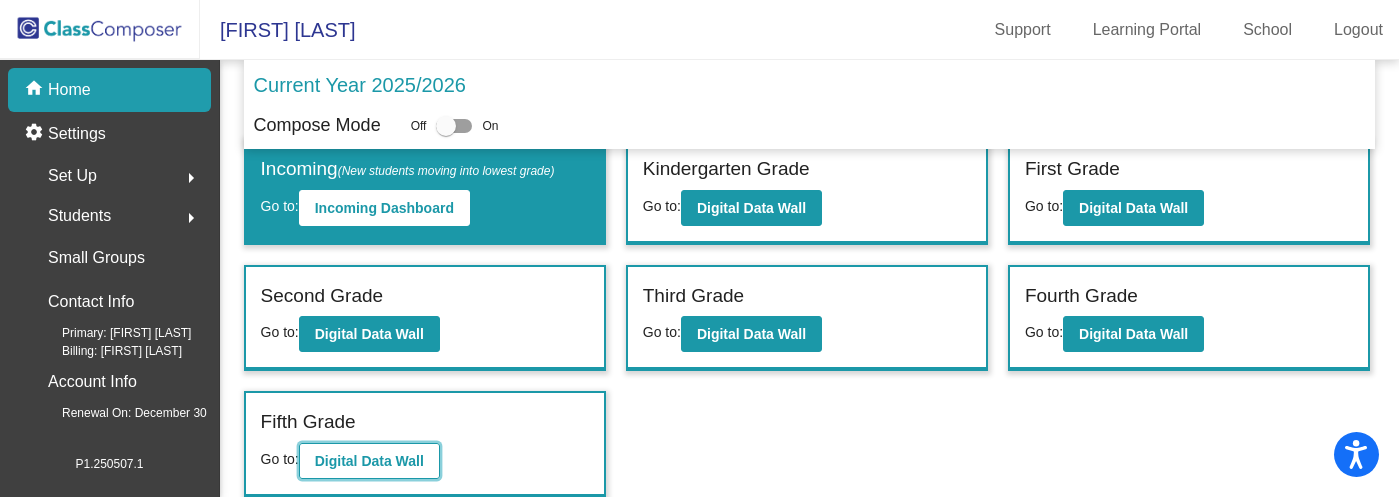 click on "Digital Data Wall" 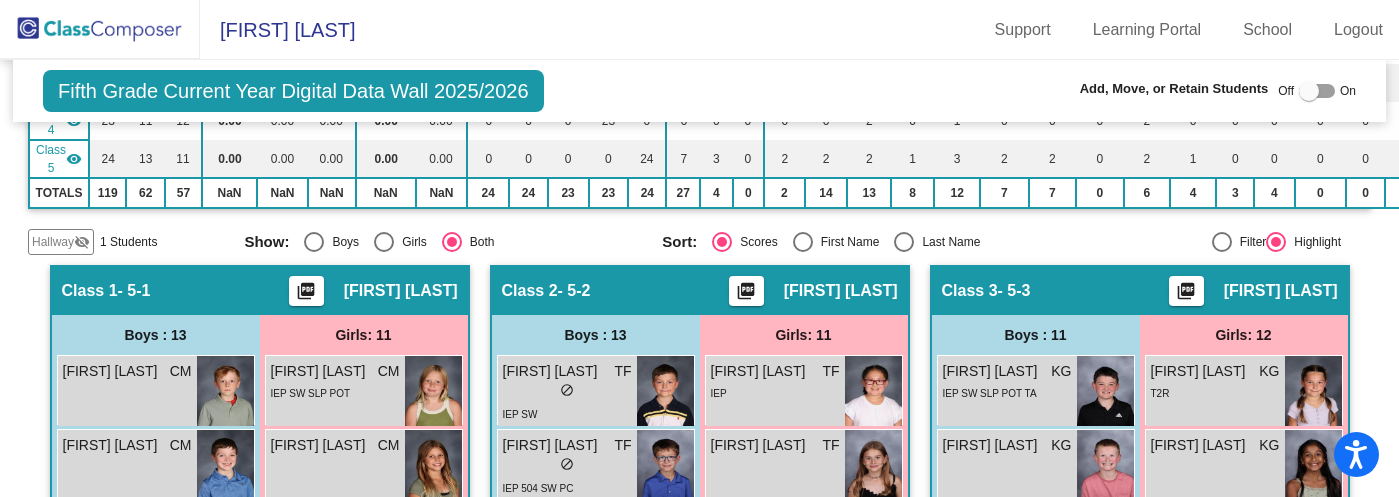 scroll, scrollTop: 350, scrollLeft: 0, axis: vertical 